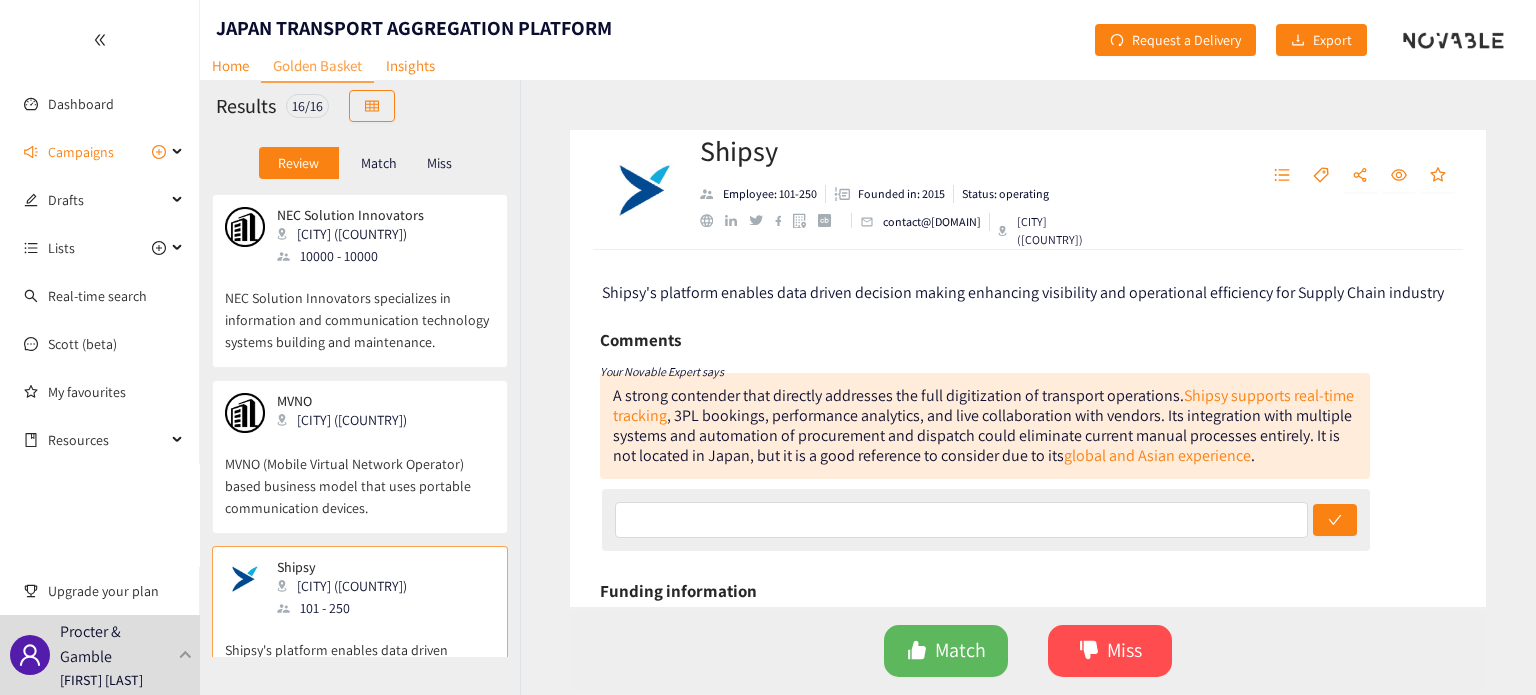 scroll, scrollTop: 0, scrollLeft: 0, axis: both 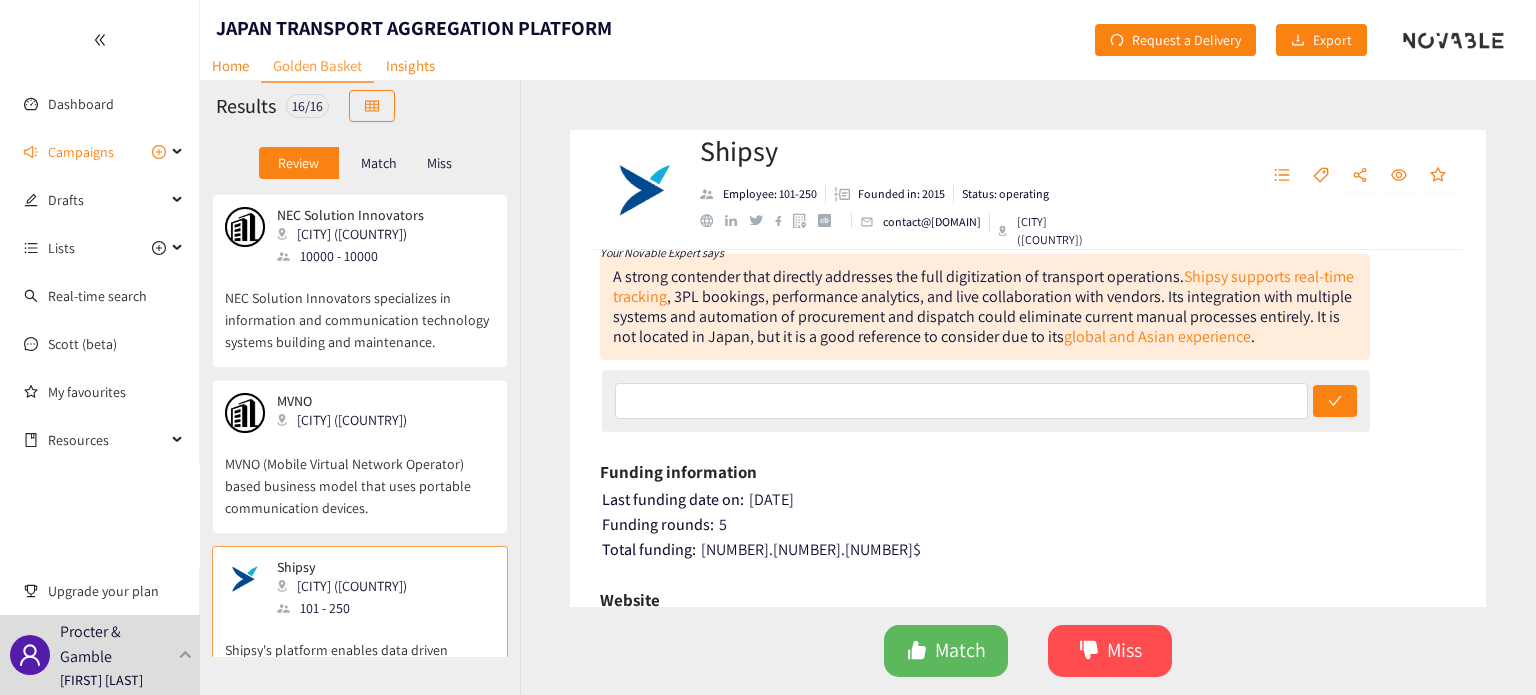 click on "NEC Solution Innovators specializes in information and communication technology systems building and maintenance." at bounding box center [360, 310] 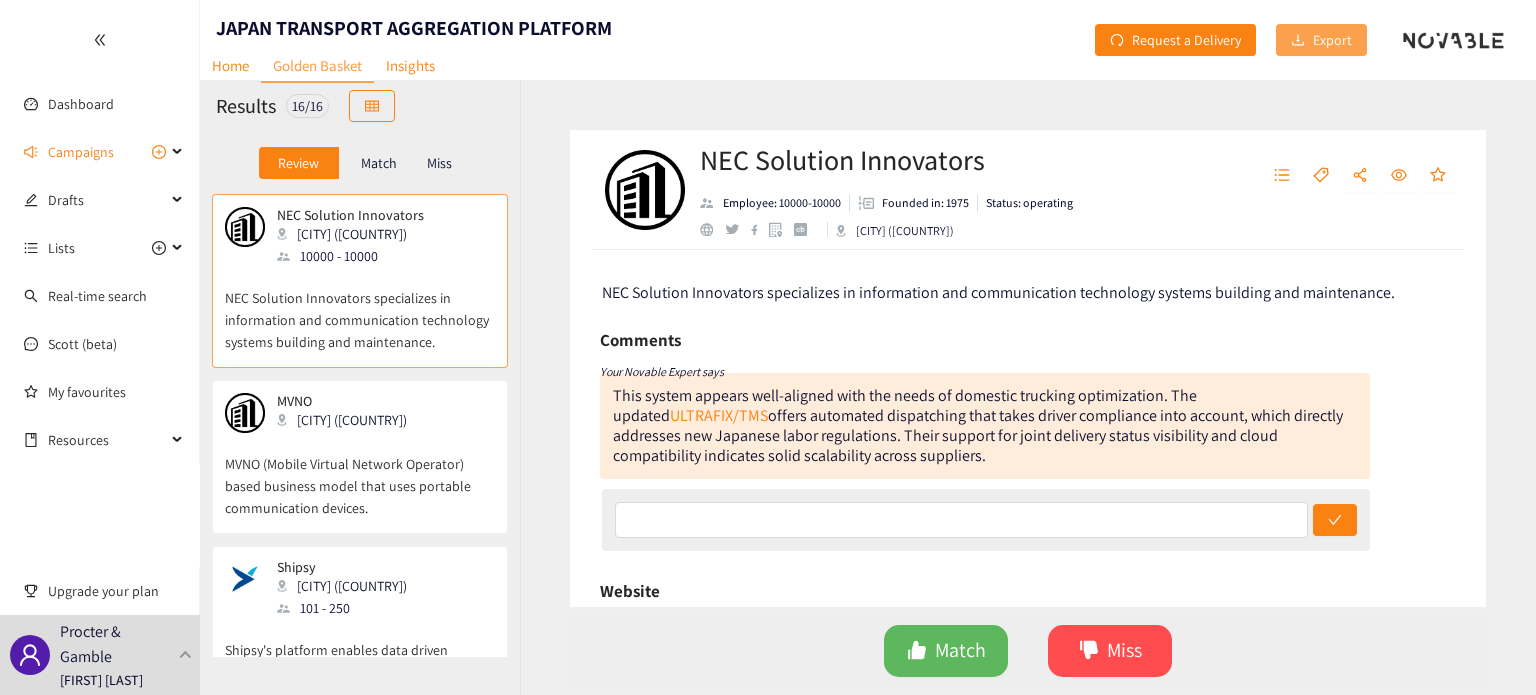 click on "Export" at bounding box center [1321, 40] 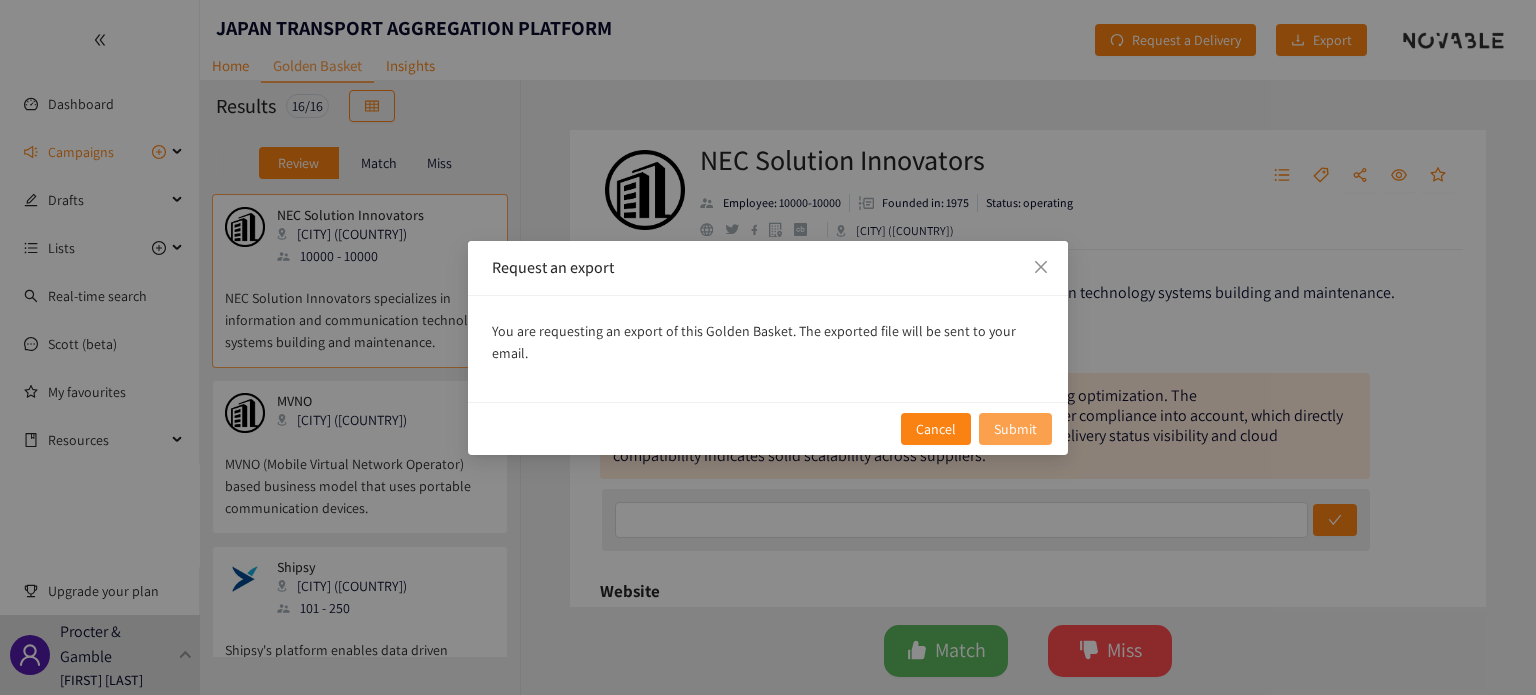 click on "Submit" at bounding box center [1015, 429] 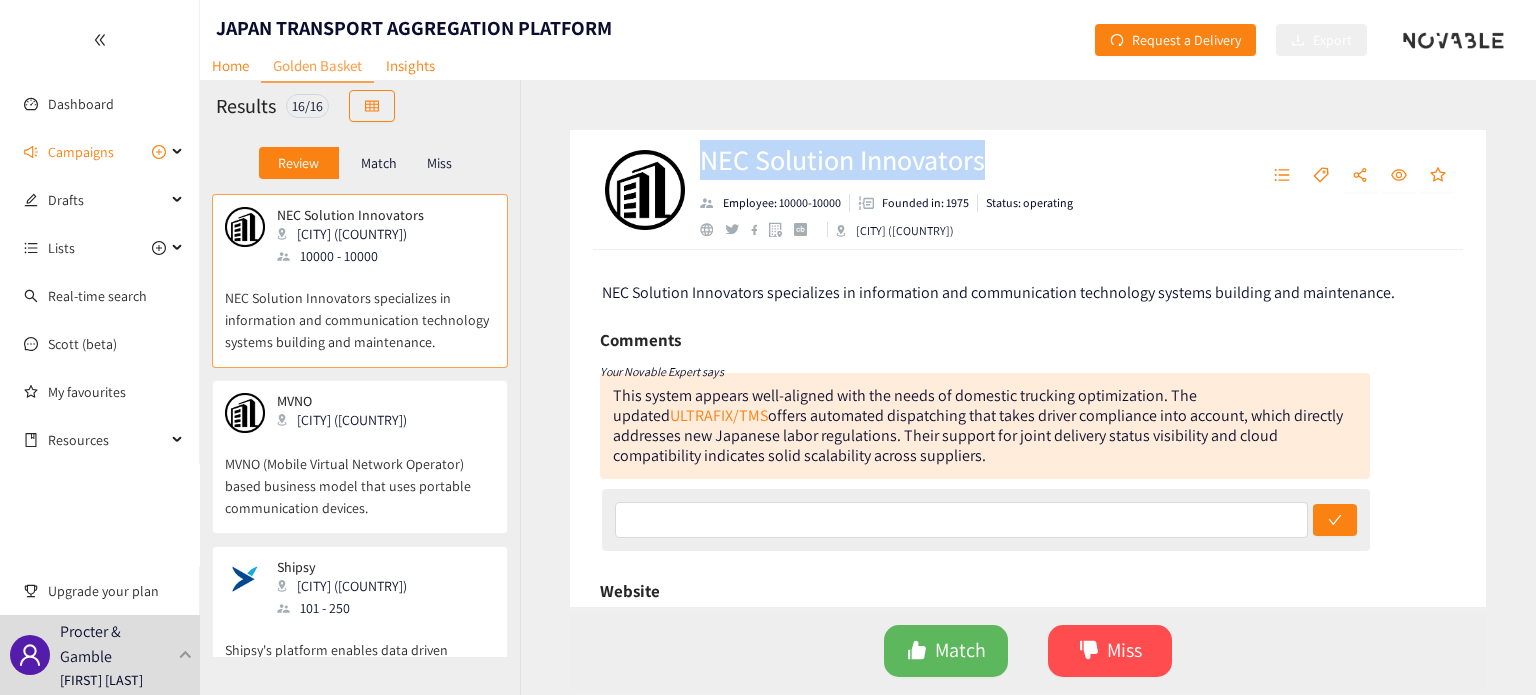 drag, startPoint x: 979, startPoint y: 171, endPoint x: 705, endPoint y: 157, distance: 274.35742 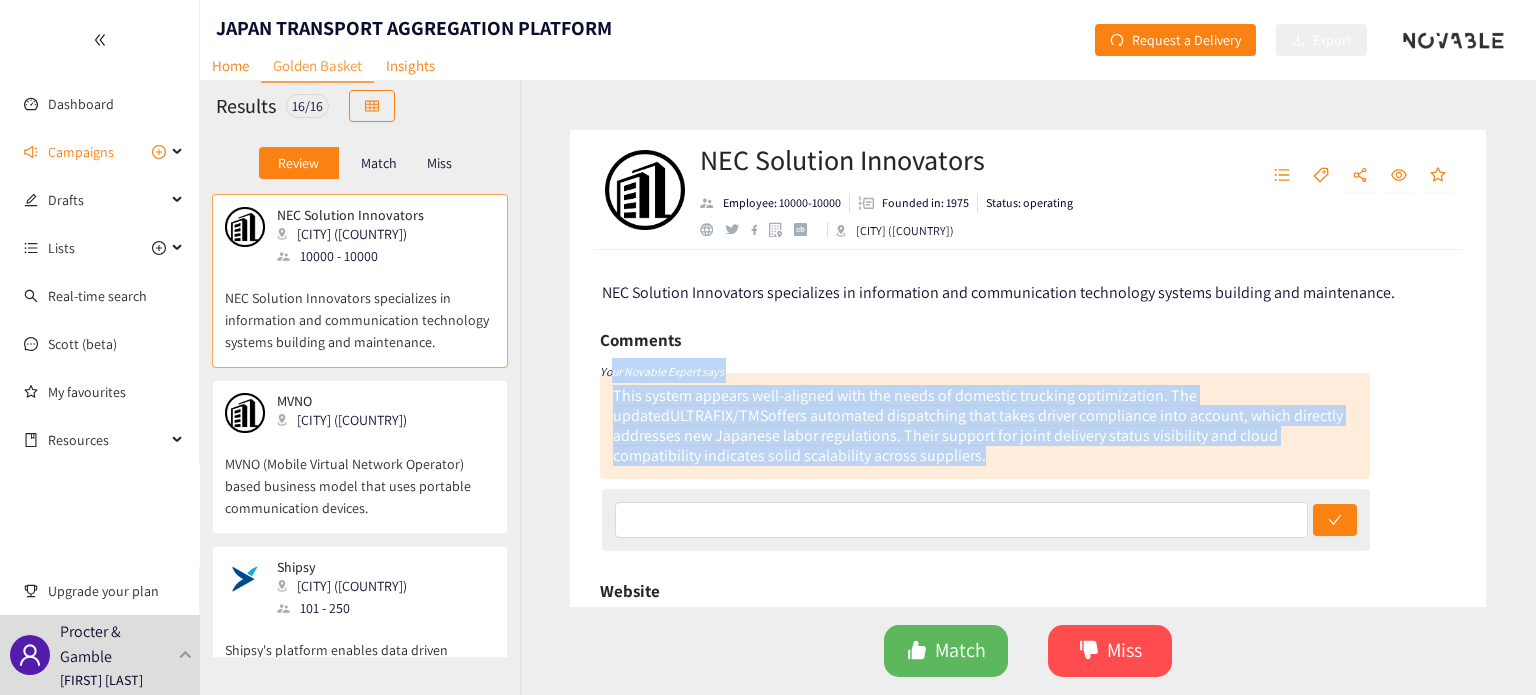 drag, startPoint x: 844, startPoint y: 466, endPoint x: 609, endPoint y: 383, distance: 249.2268 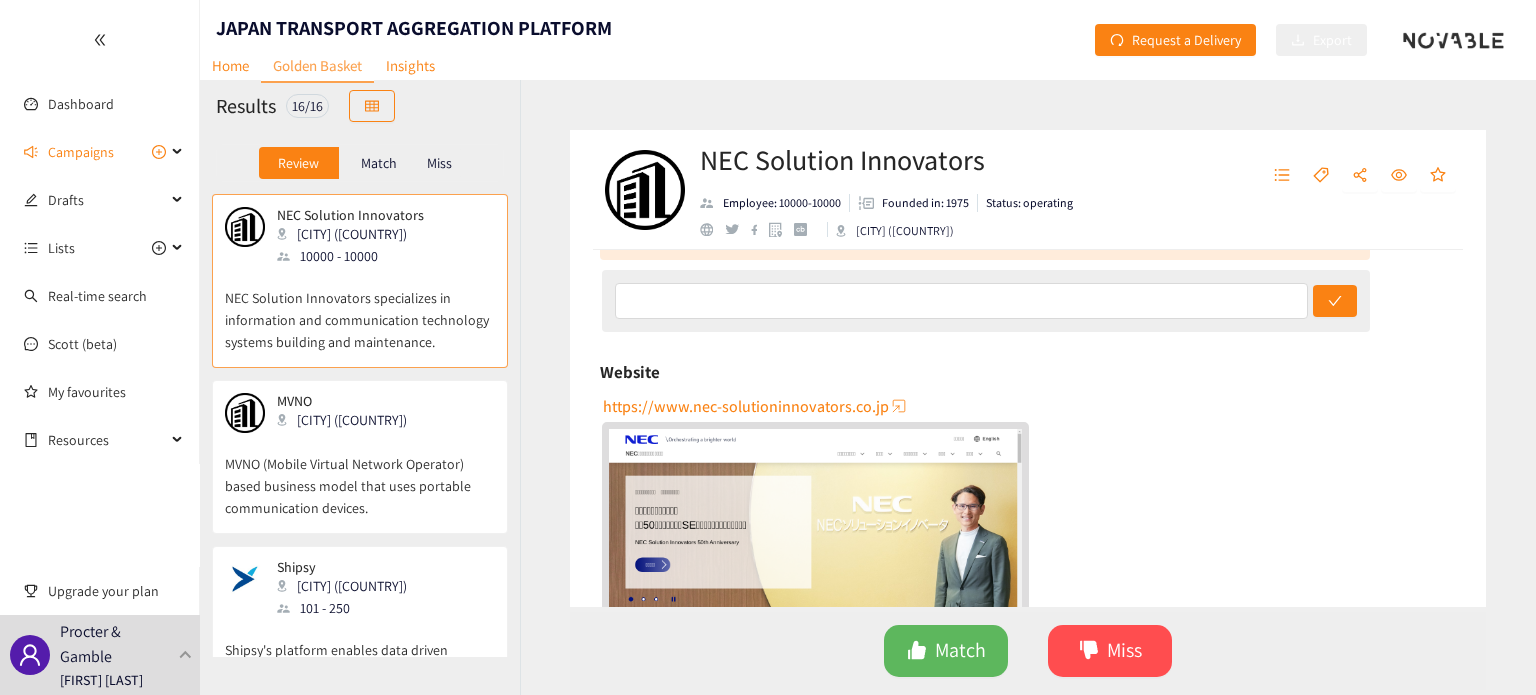 scroll, scrollTop: 0, scrollLeft: 0, axis: both 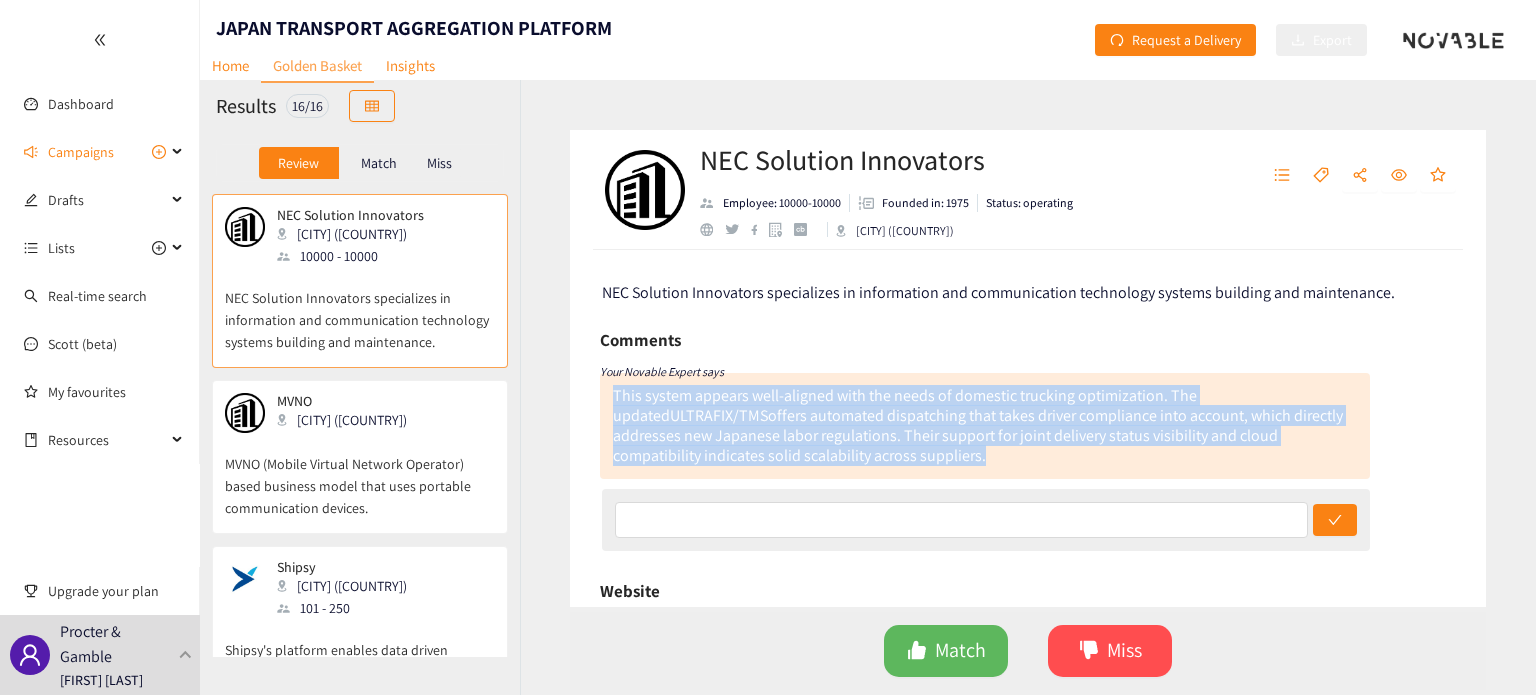 drag, startPoint x: 847, startPoint y: 462, endPoint x: 607, endPoint y: 392, distance: 250 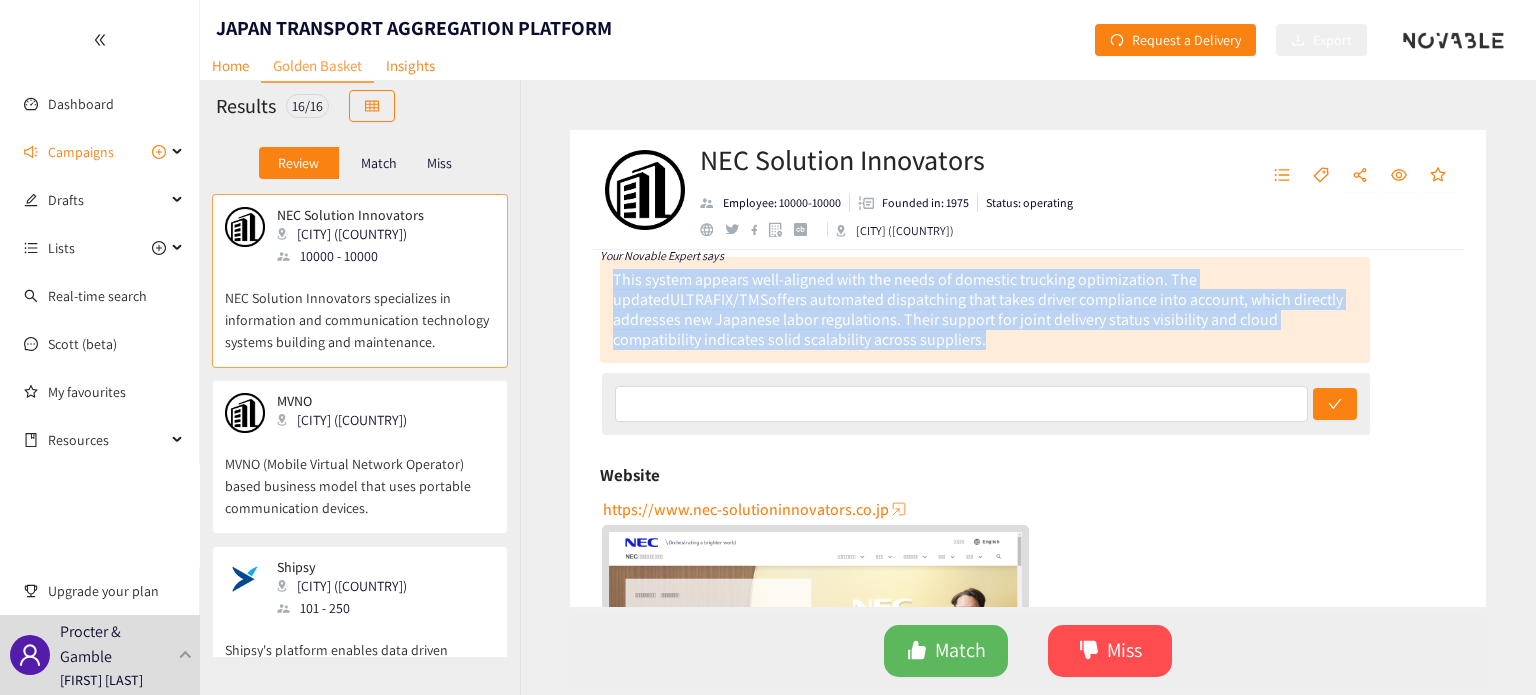scroll, scrollTop: 116, scrollLeft: 0, axis: vertical 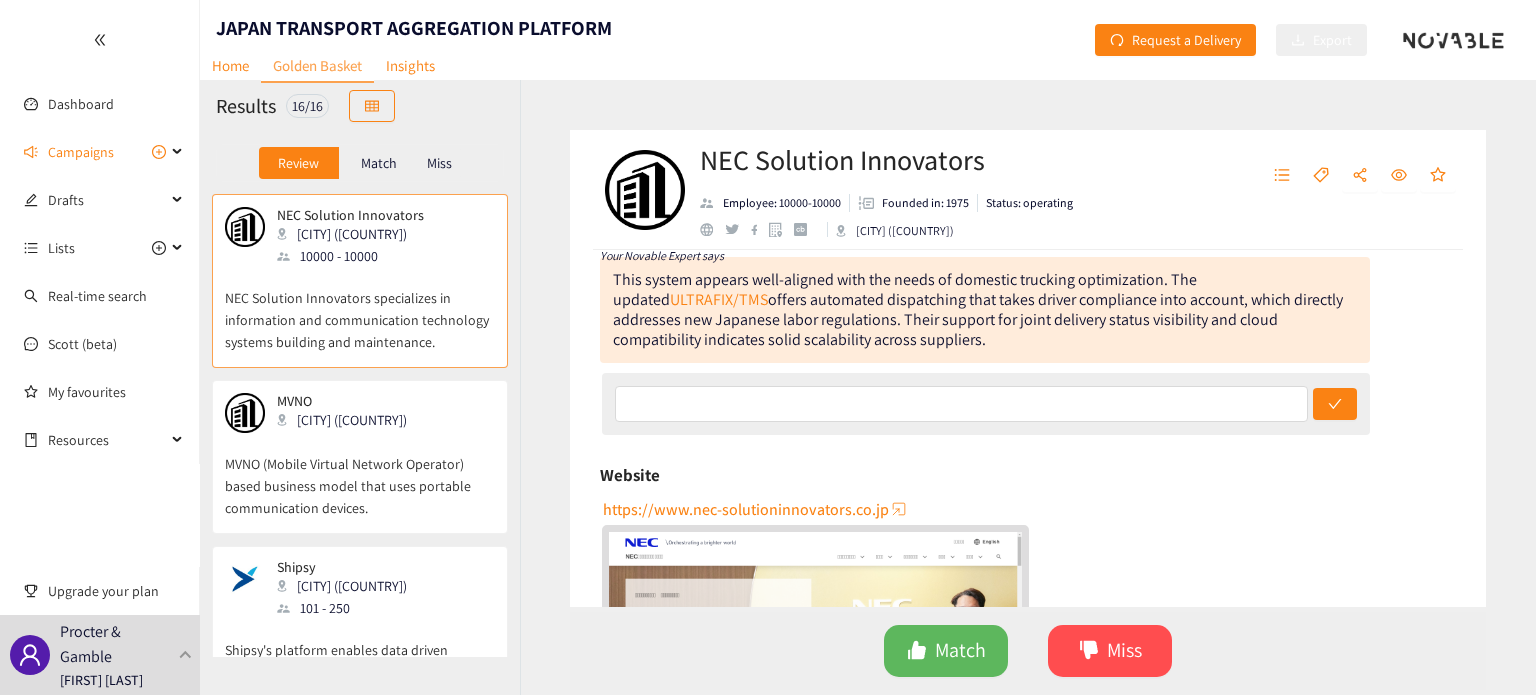 drag, startPoint x: 924, startPoint y: 511, endPoint x: 596, endPoint y: 497, distance: 328.29865 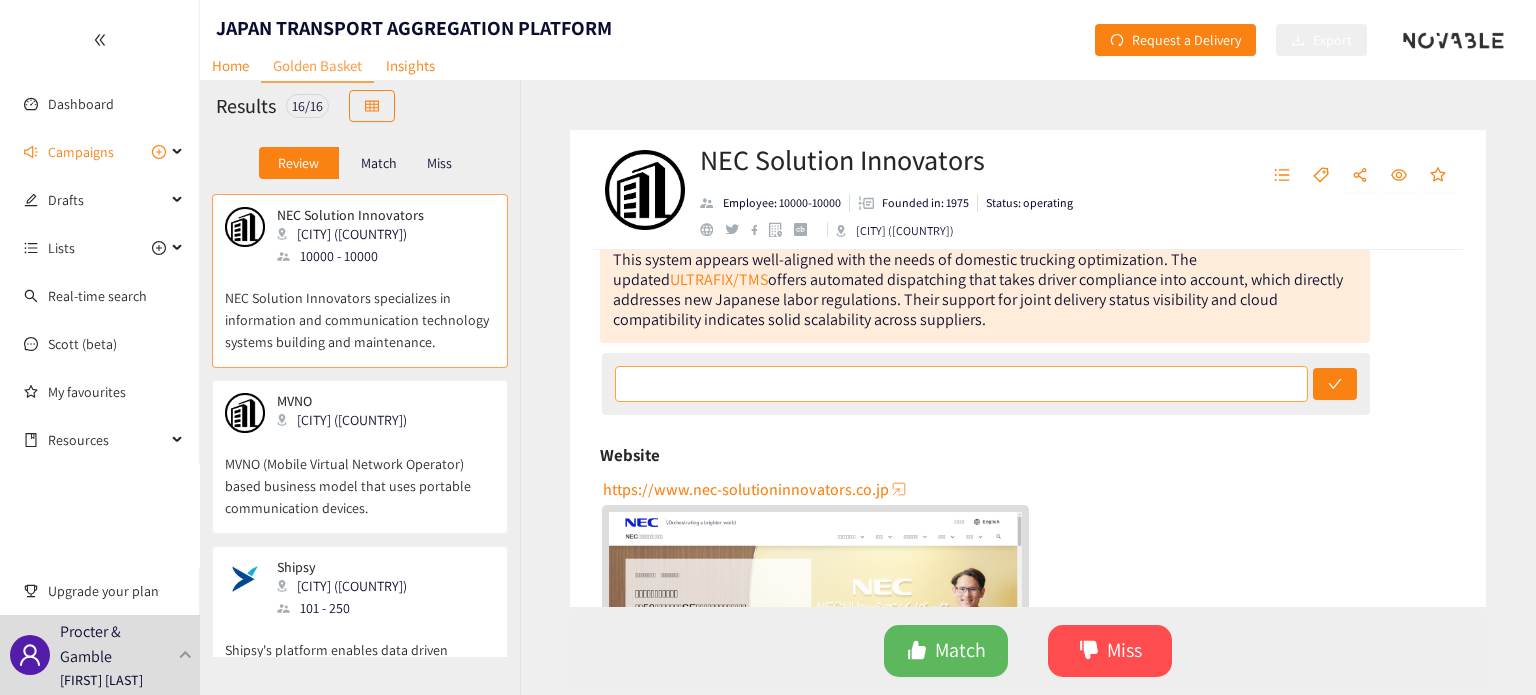 scroll, scrollTop: 144, scrollLeft: 0, axis: vertical 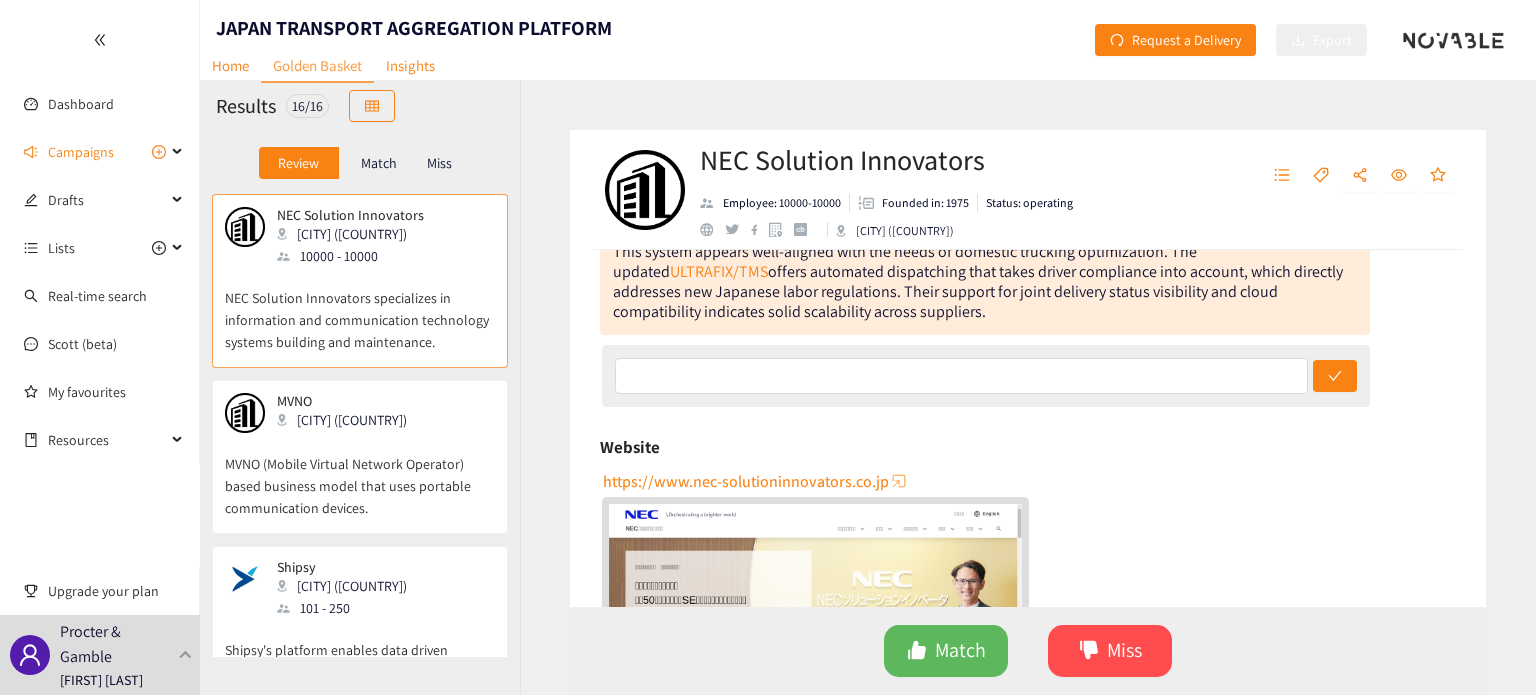 drag, startPoint x: 653, startPoint y: 481, endPoint x: 901, endPoint y: 491, distance: 248.20154 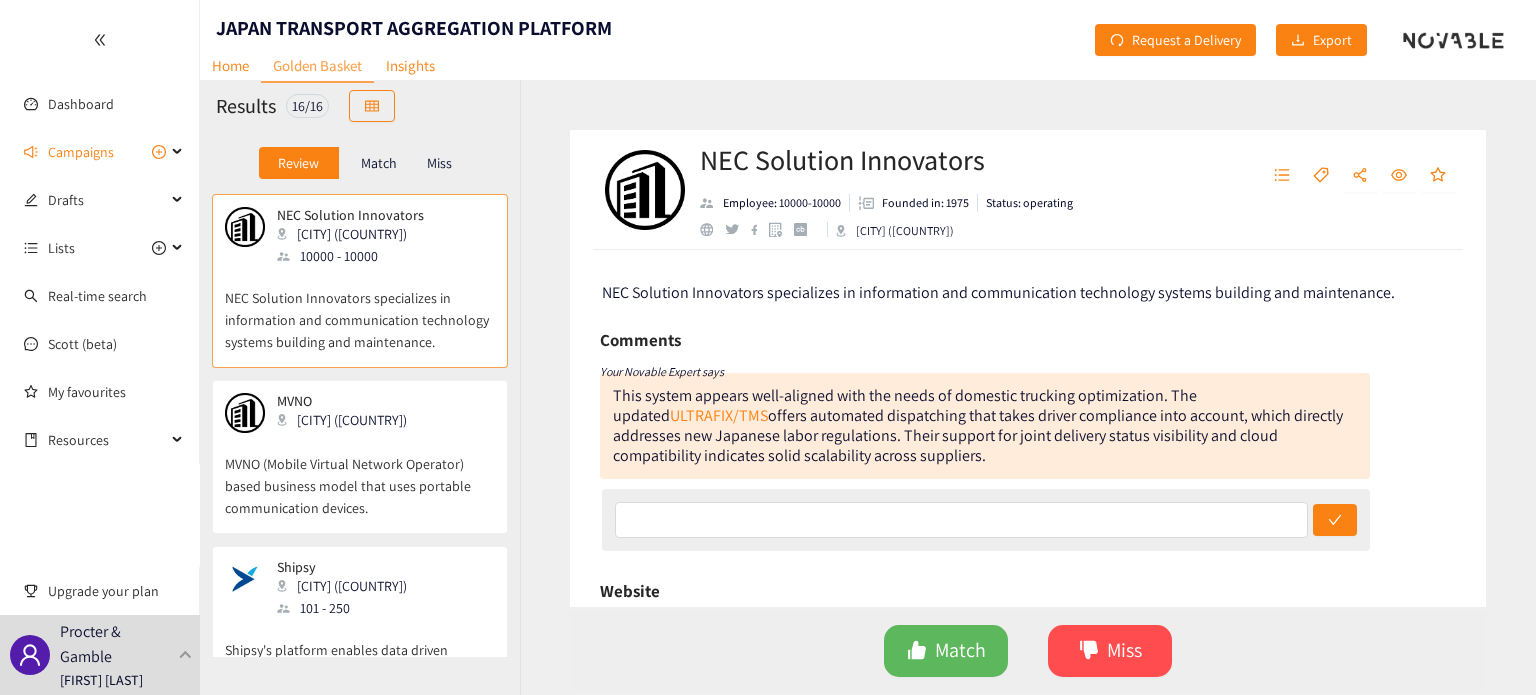 click on "MVNO (Mobile Virtual Network Operator) based business model that uses portable communication devices." at bounding box center (360, 476) 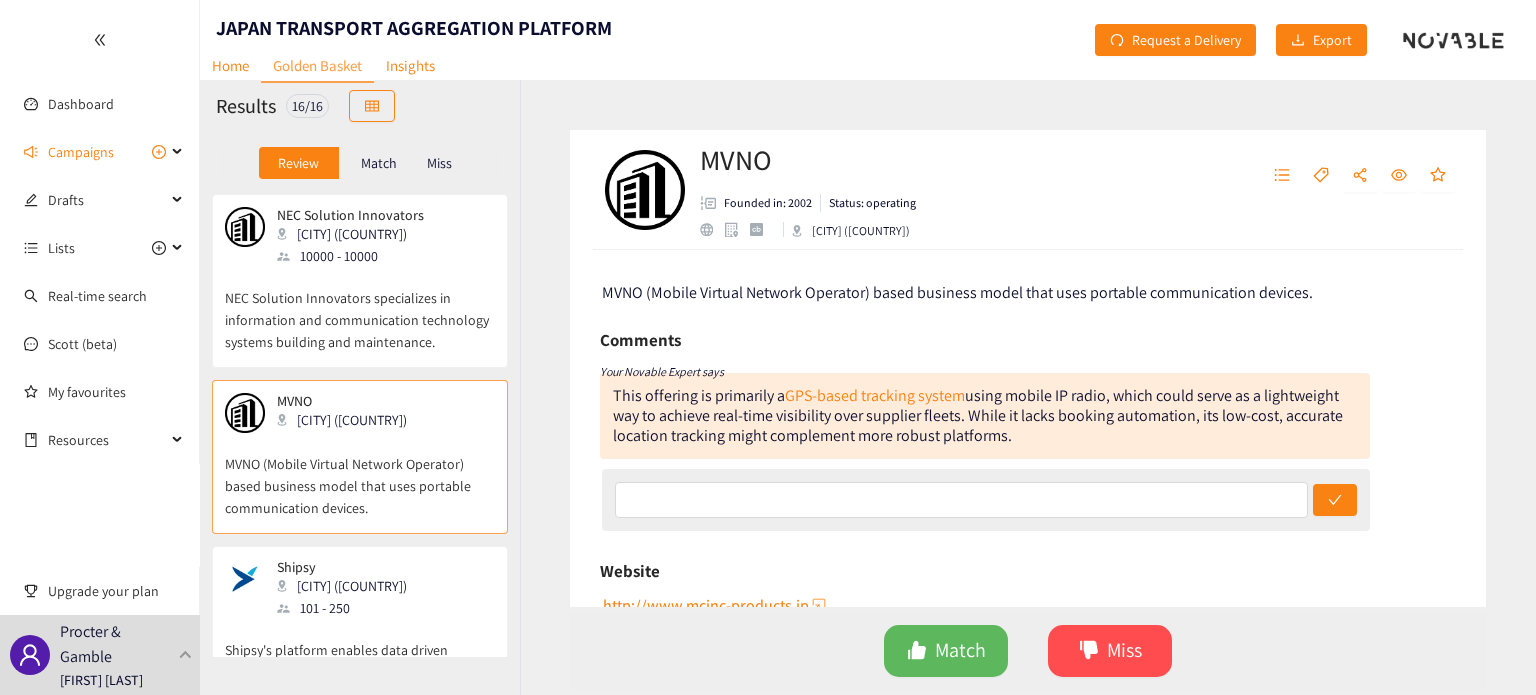 drag, startPoint x: 1033, startPoint y: 443, endPoint x: 603, endPoint y: 391, distance: 433.13278 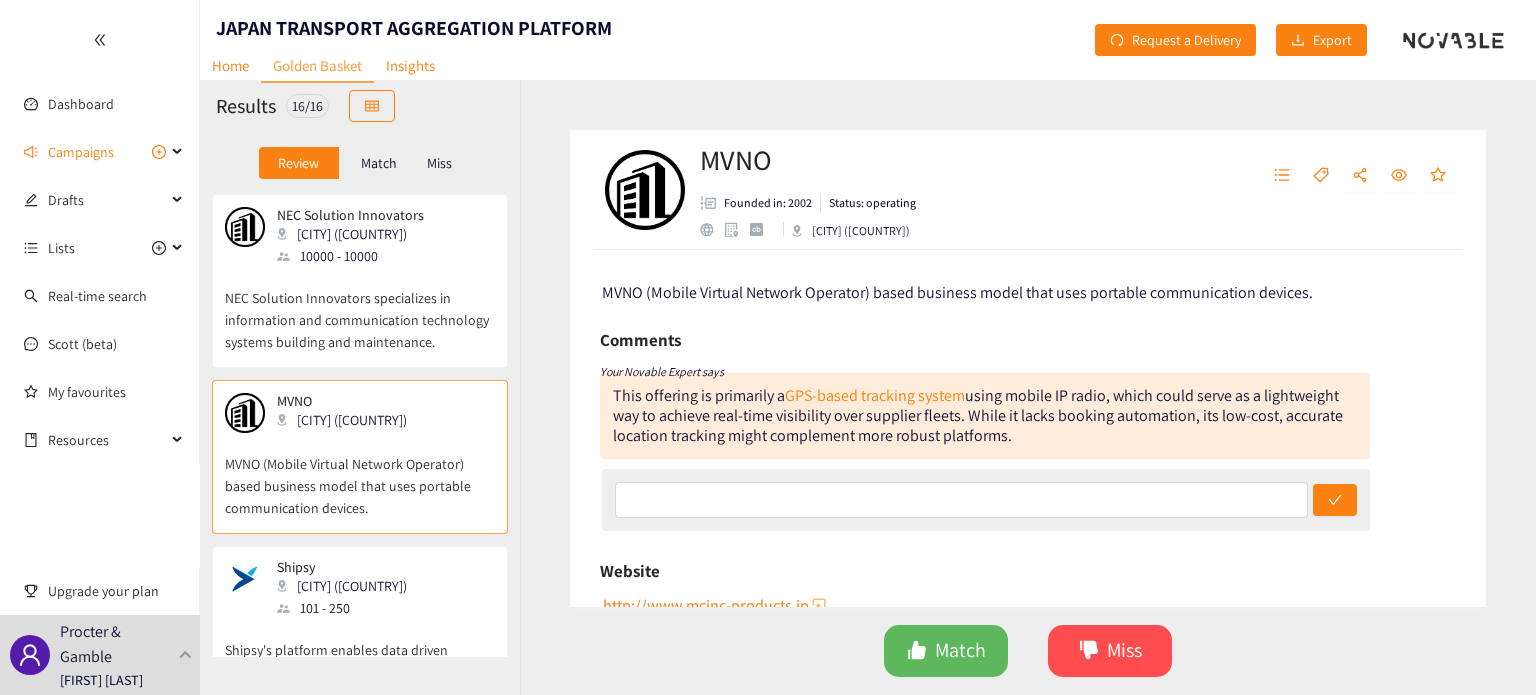 click on "MVNO (Mobile Virtual Network Operator) based business model that uses portable communication devices. Comments Your Novable Expert says This offering is primarily a  GPS-based tracking system  using mobile IP radio, which could serve as a lightweight way to achieve real-time visibility over supplier fleets. While it lacks booking automation, its low-cost, accurate location tracking might complement more robust platforms. Website http://www.mcinc-products.jp  Activity index   We didn't capture enough signals to display the Activity Index. Topics Mobile Telecommunications Create Us Ask Scott Click here to research this company with Scott Want more data? The Enriched Profile for MVNO not been requested yet. Request an   Enriched Profile View on Crunchbase" at bounding box center [1028, 428] 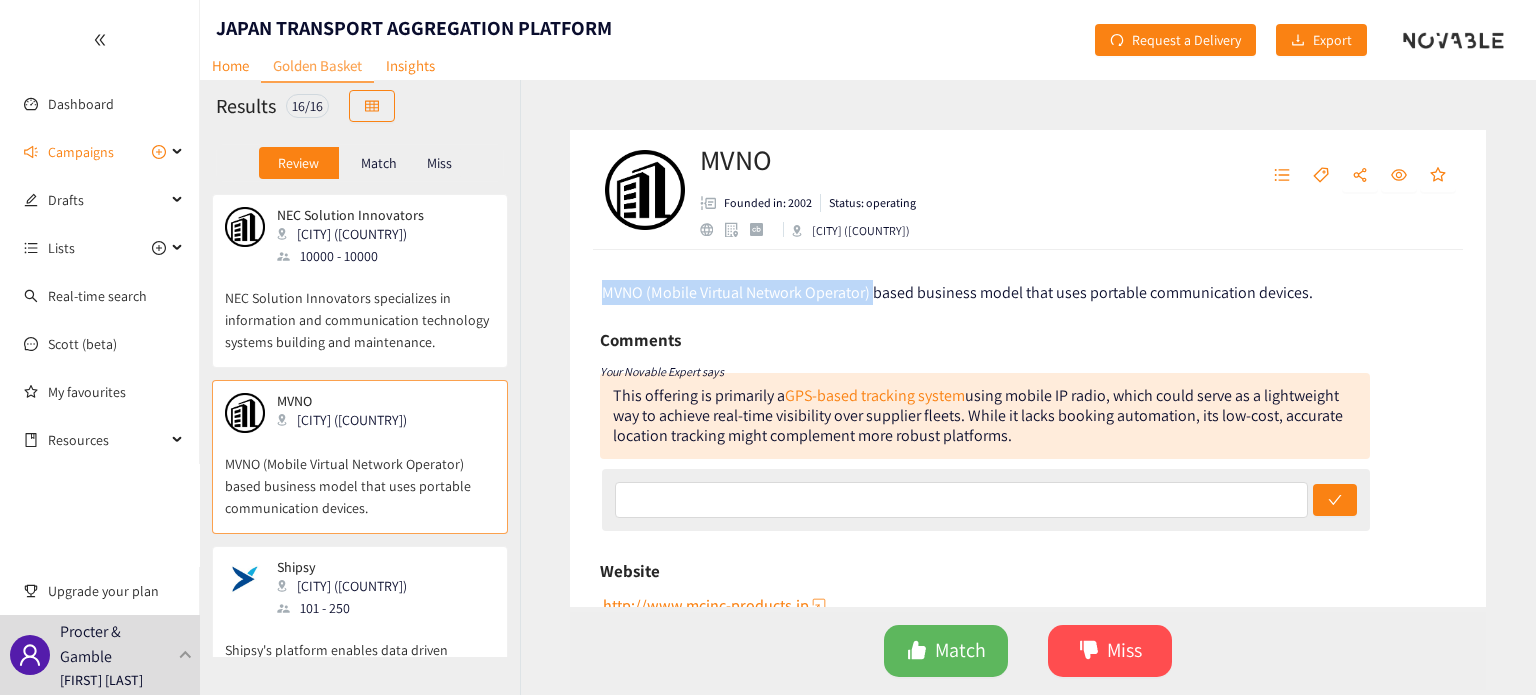 drag, startPoint x: 602, startPoint y: 291, endPoint x: 873, endPoint y: 296, distance: 271.0461 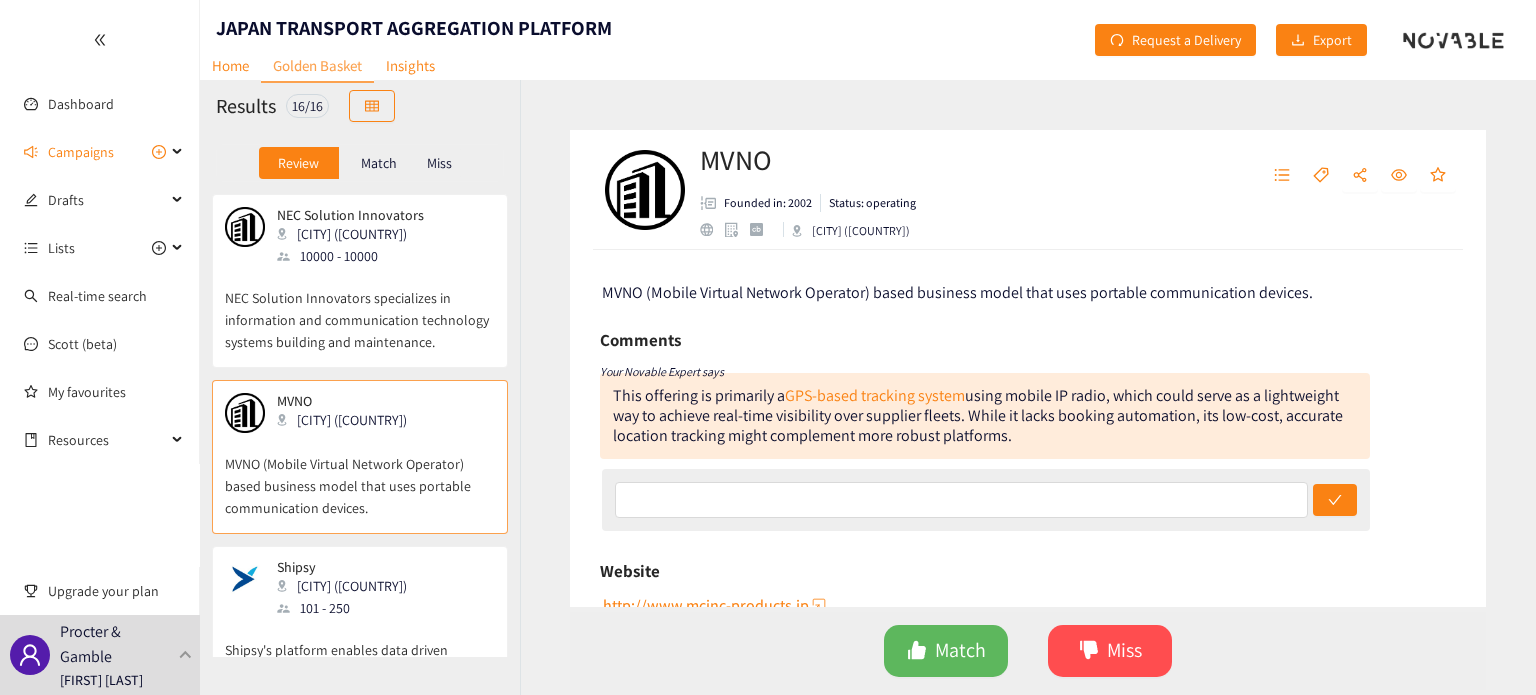 click on "MVNO Founded in:   [YEAR] Status:   operating   Oita ([STATE])" at bounding box center (857, 190) 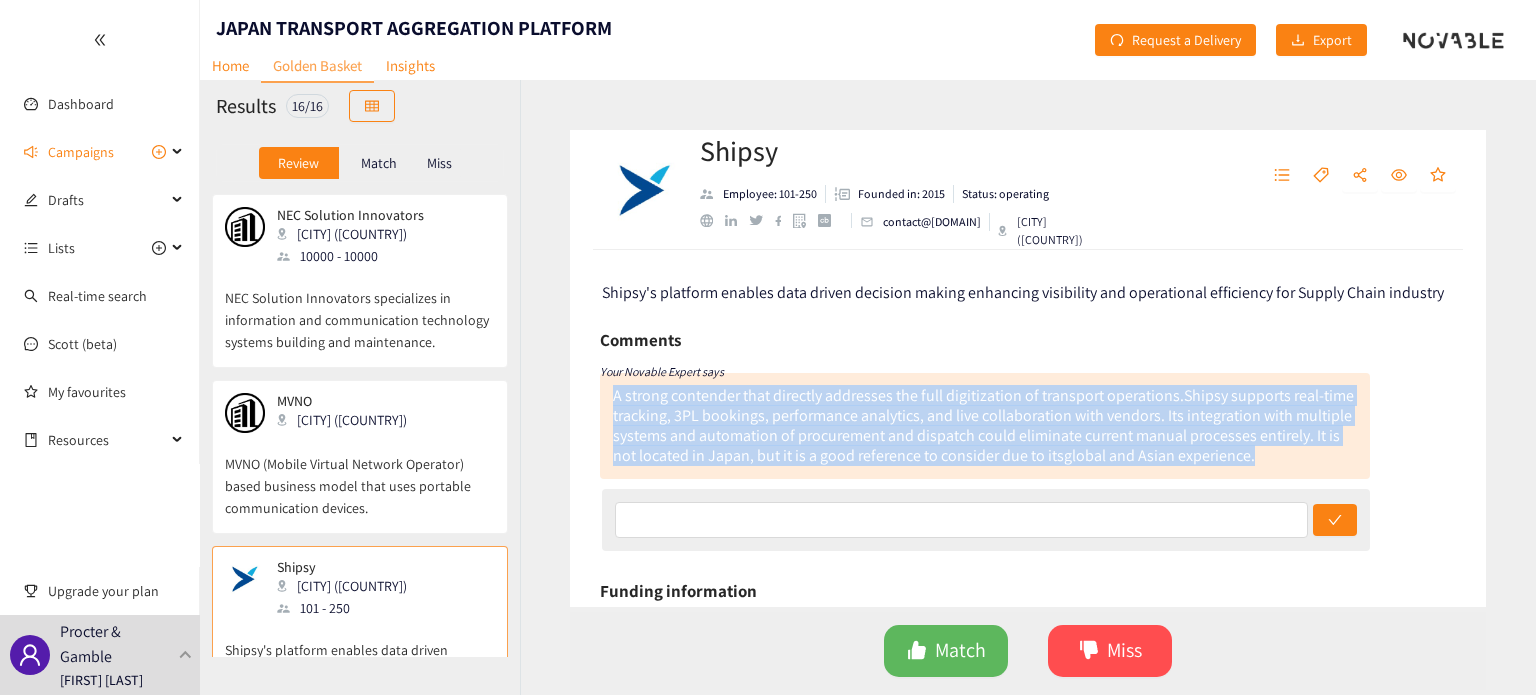 drag, startPoint x: 707, startPoint y: 392, endPoint x: 1355, endPoint y: 465, distance: 652.09894 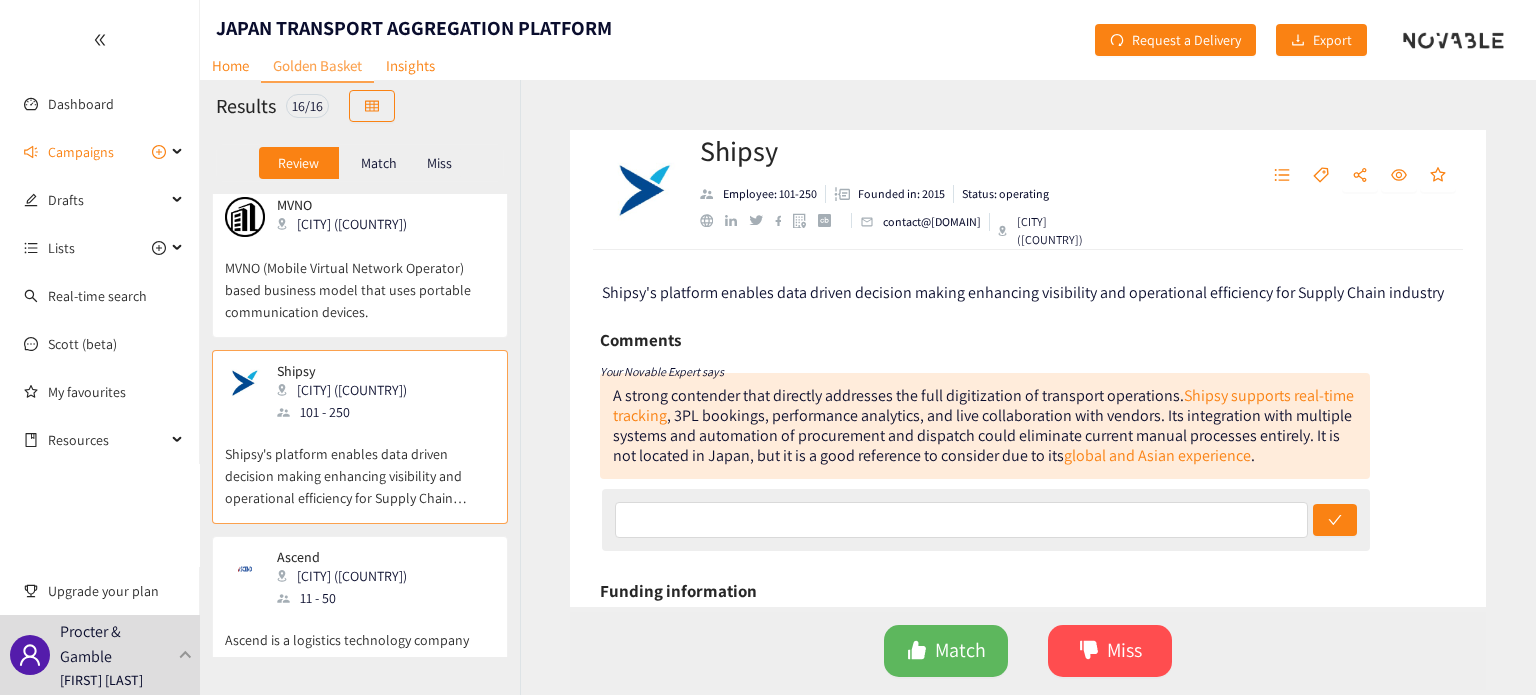 scroll, scrollTop: 198, scrollLeft: 0, axis: vertical 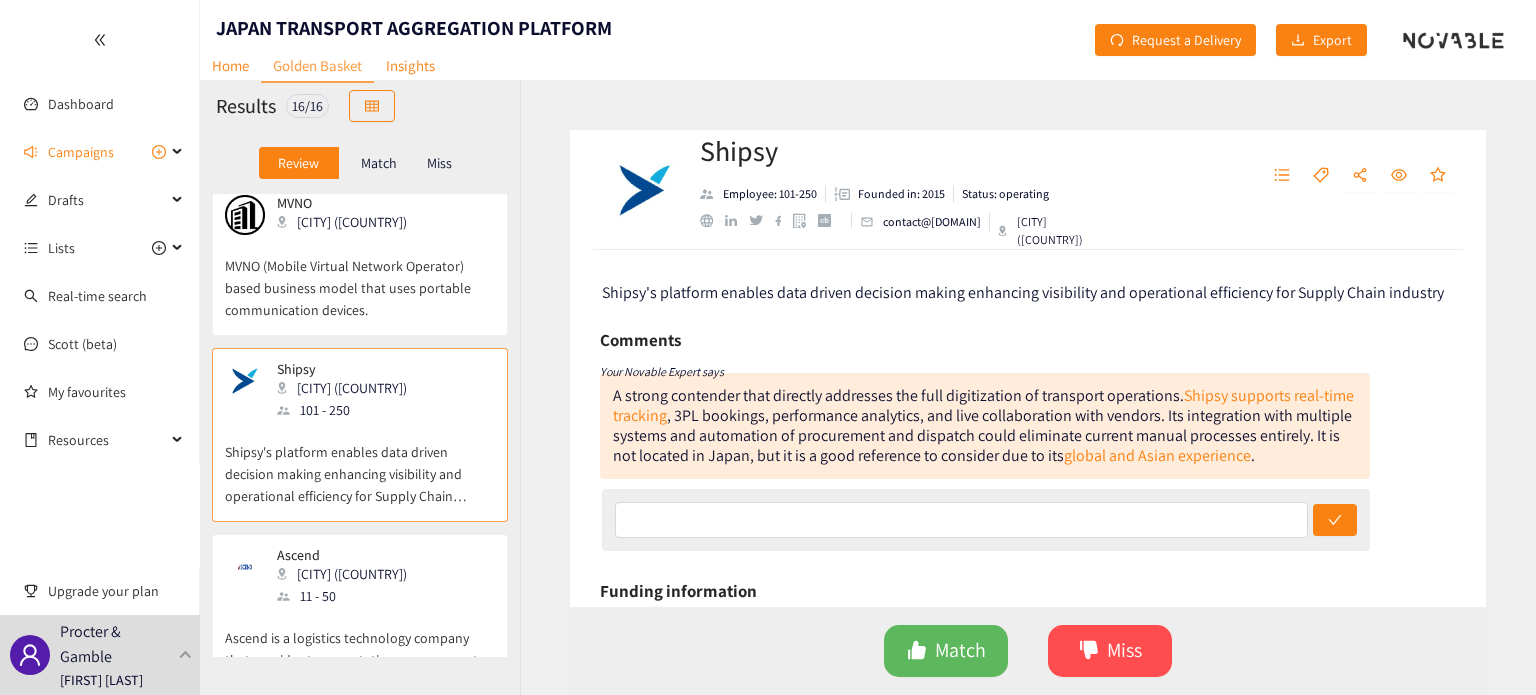 click on "[CITY] ([COUNTRY])" at bounding box center (348, 574) 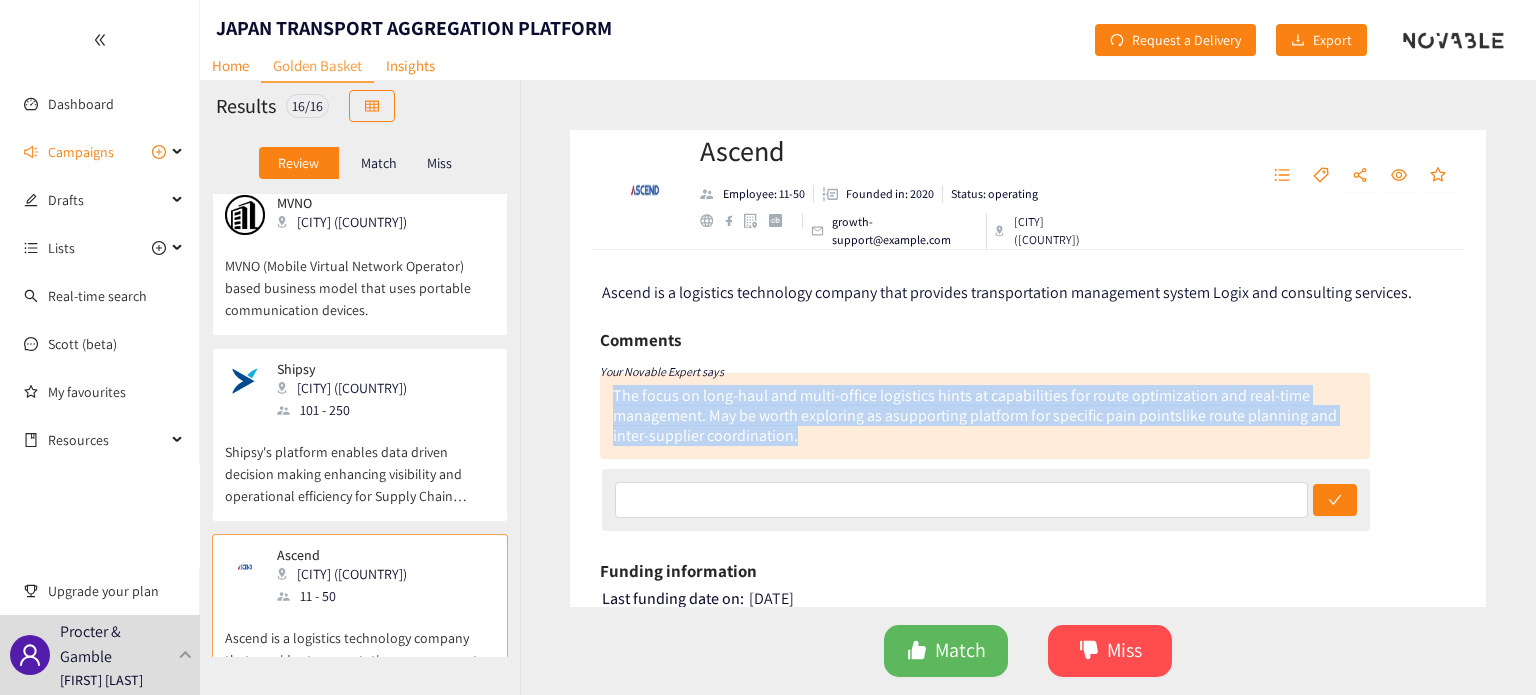 drag, startPoint x: 608, startPoint y: 391, endPoint x: 793, endPoint y: 446, distance: 193.0026 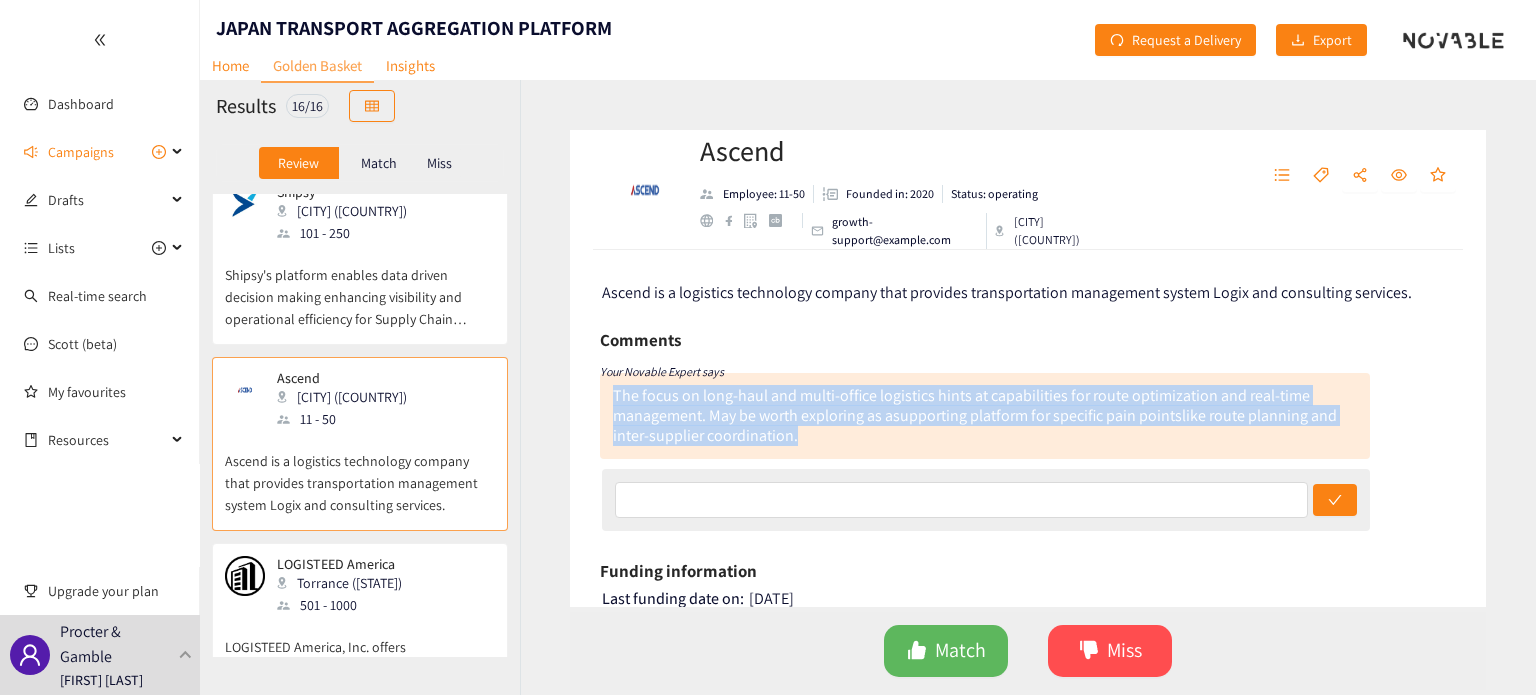 scroll, scrollTop: 376, scrollLeft: 0, axis: vertical 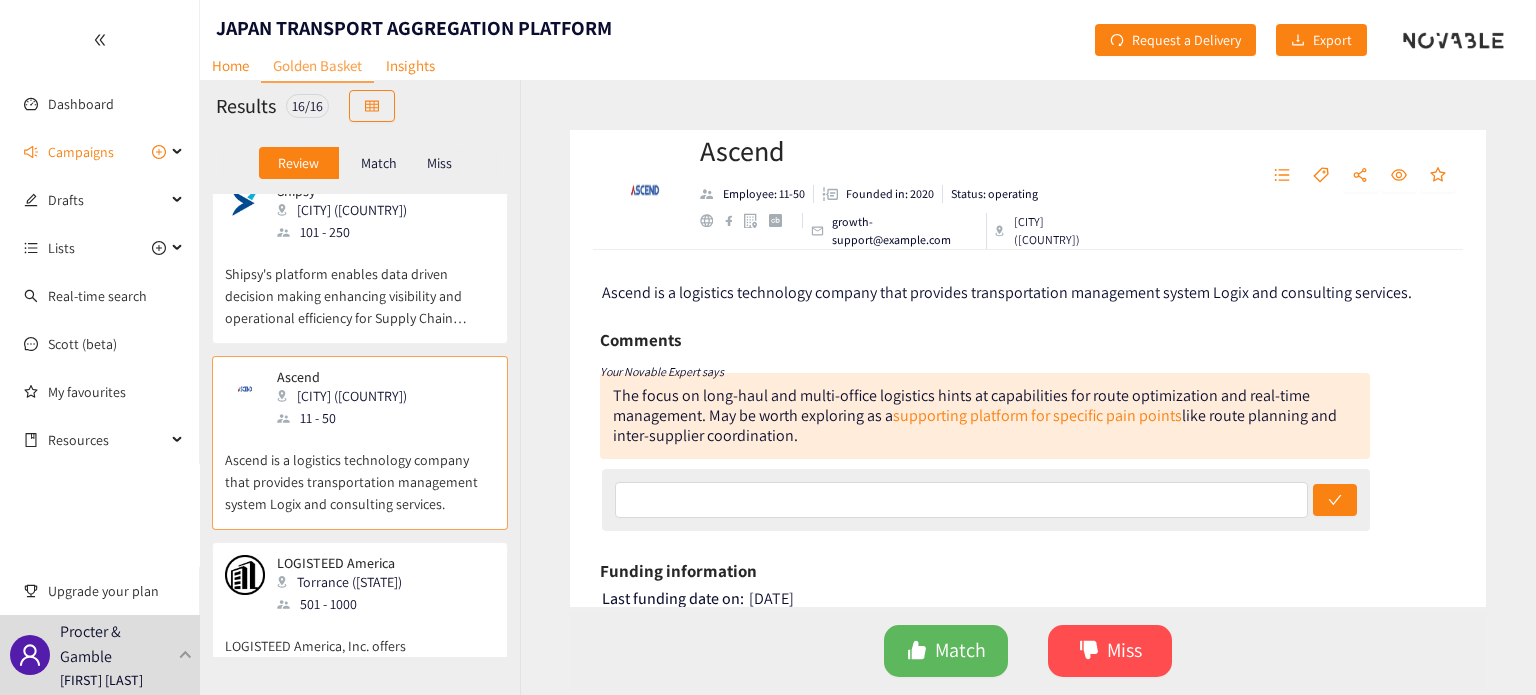 click on "501 - 1000" at bounding box center [345, 604] 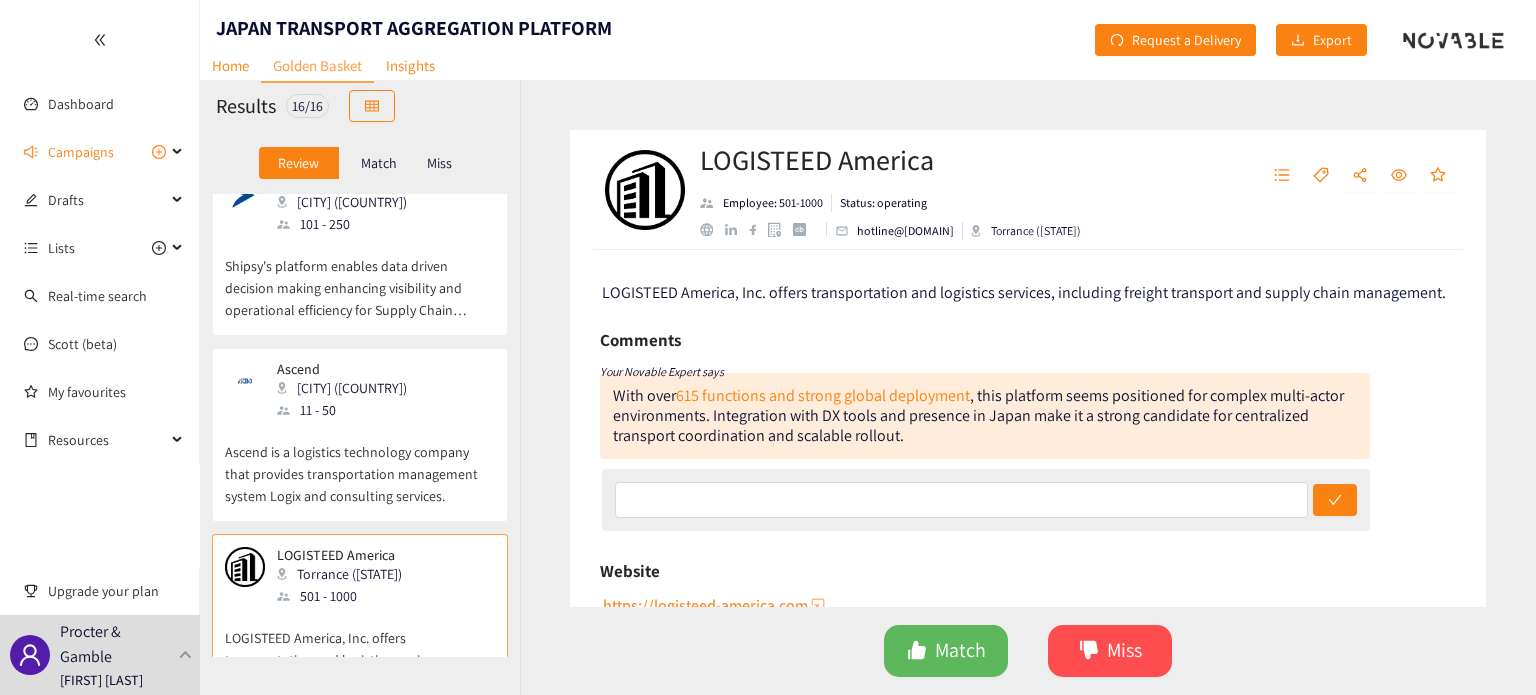 scroll, scrollTop: 387, scrollLeft: 0, axis: vertical 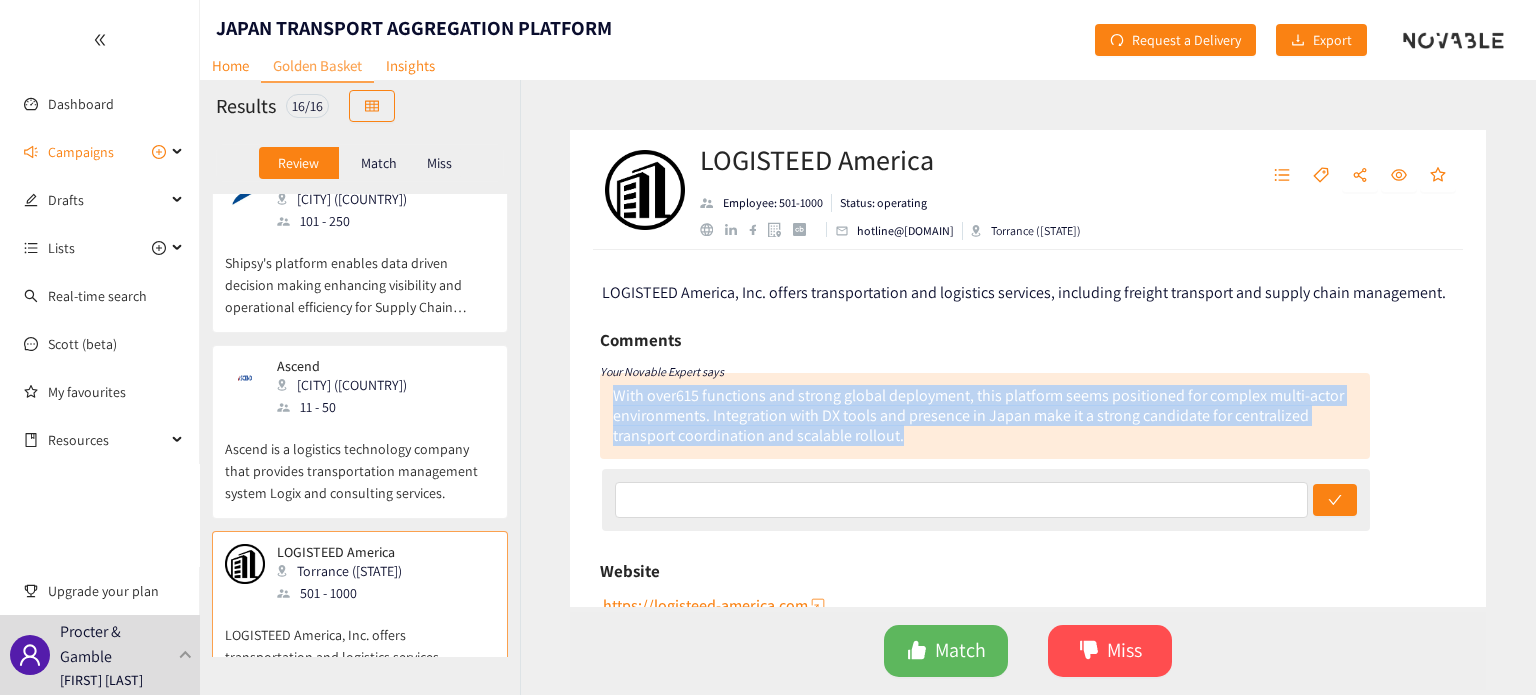 drag, startPoint x: 611, startPoint y: 395, endPoint x: 925, endPoint y: 455, distance: 319.6811 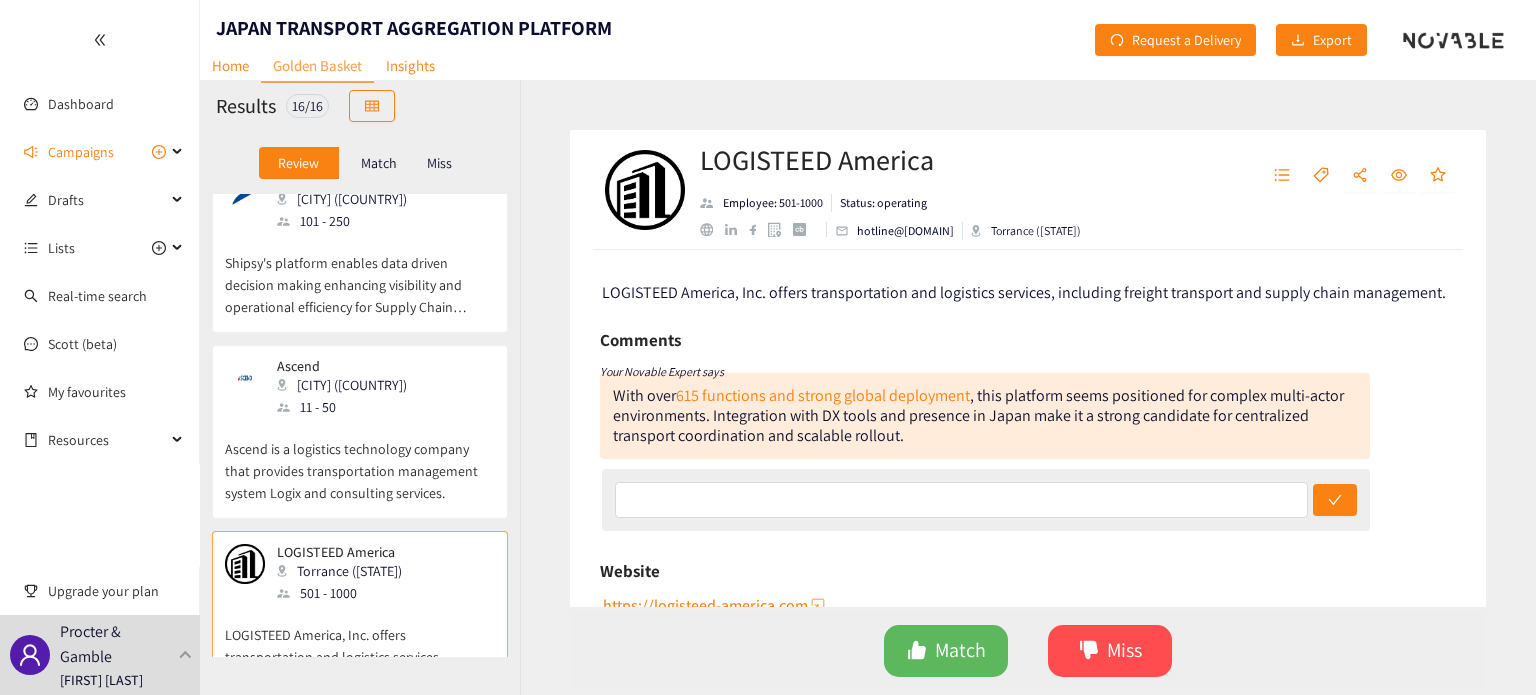 click on "LOGISTEED America Employee:   [NUMBER]-[NUMBER] Status:   operating hotline@[DOMAIN]   Torrance ([STATE]) LOGISTEED America, Inc. offers transportation and logistics services, including freight transport and supply chain management. Comments Your Novable Expert says With over  [NUMBER] functions and strong global deployment , this platform seems positioned for complex multi-actor environments. Integration with DX tools and presence in Japan make it a strong candidate for centralized transport coordination and scalable rollout. Website https://logisteed-america.com  Activity index   We didn't capture enough signals to display the Activity Index. Topics Freight Service Logistics Supply Chain Management Transportation Ask Scott Click here to research this company with Scott Want more data? The Enriched Profile for LOGISTEED America not been requested yet. Request an   Enriched Profile View on Crunchbase  Match Miss" at bounding box center (1028, 387) 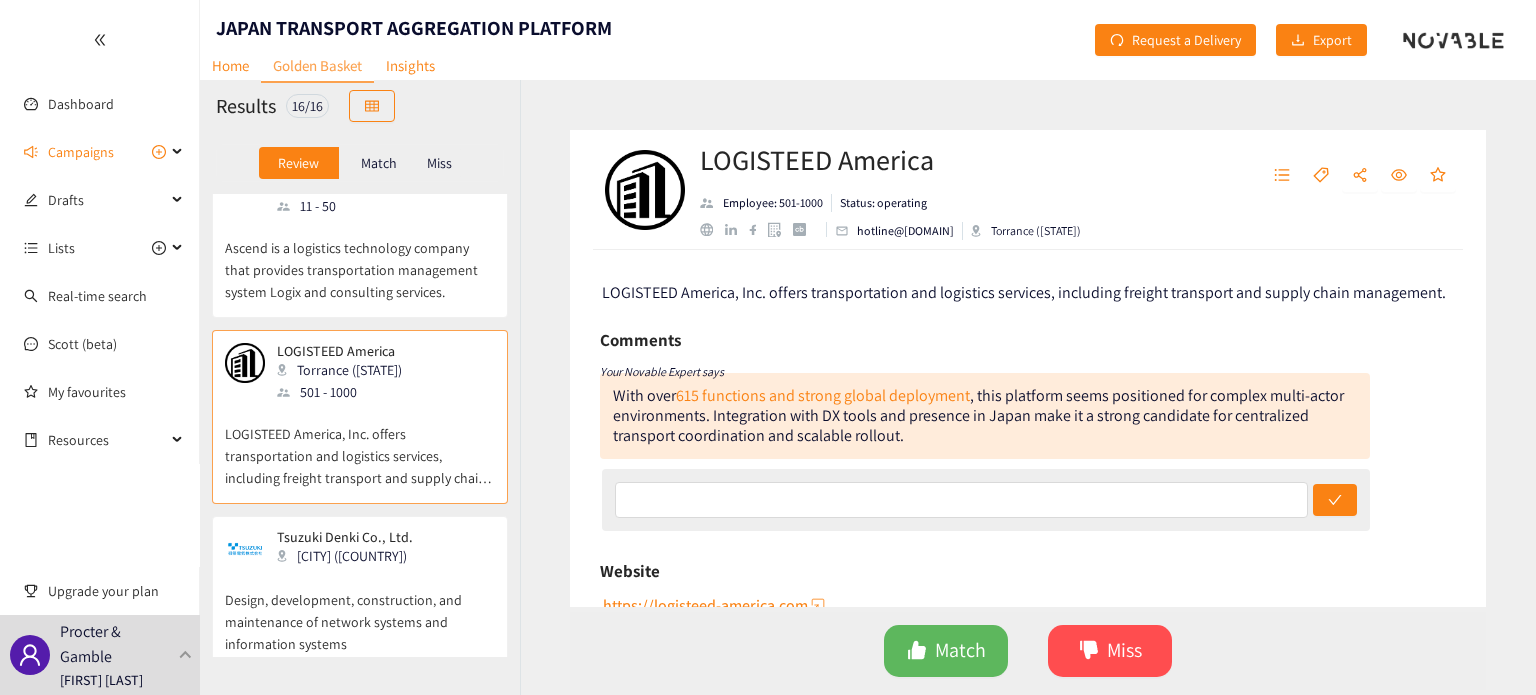 click on "Design, development, construction, and maintenance of network systems and information systems" at bounding box center [360, 612] 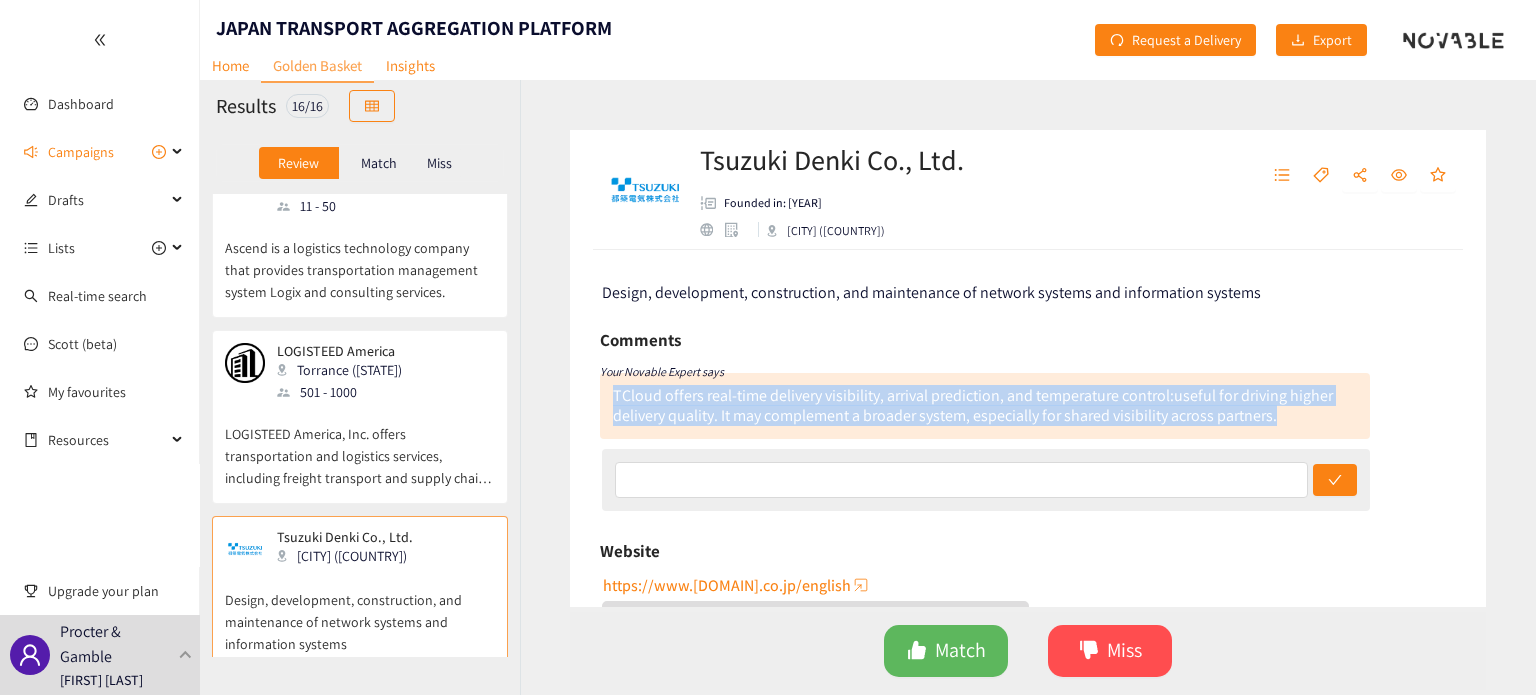 drag, startPoint x: 712, startPoint y: 385, endPoint x: 1376, endPoint y: 419, distance: 664.86993 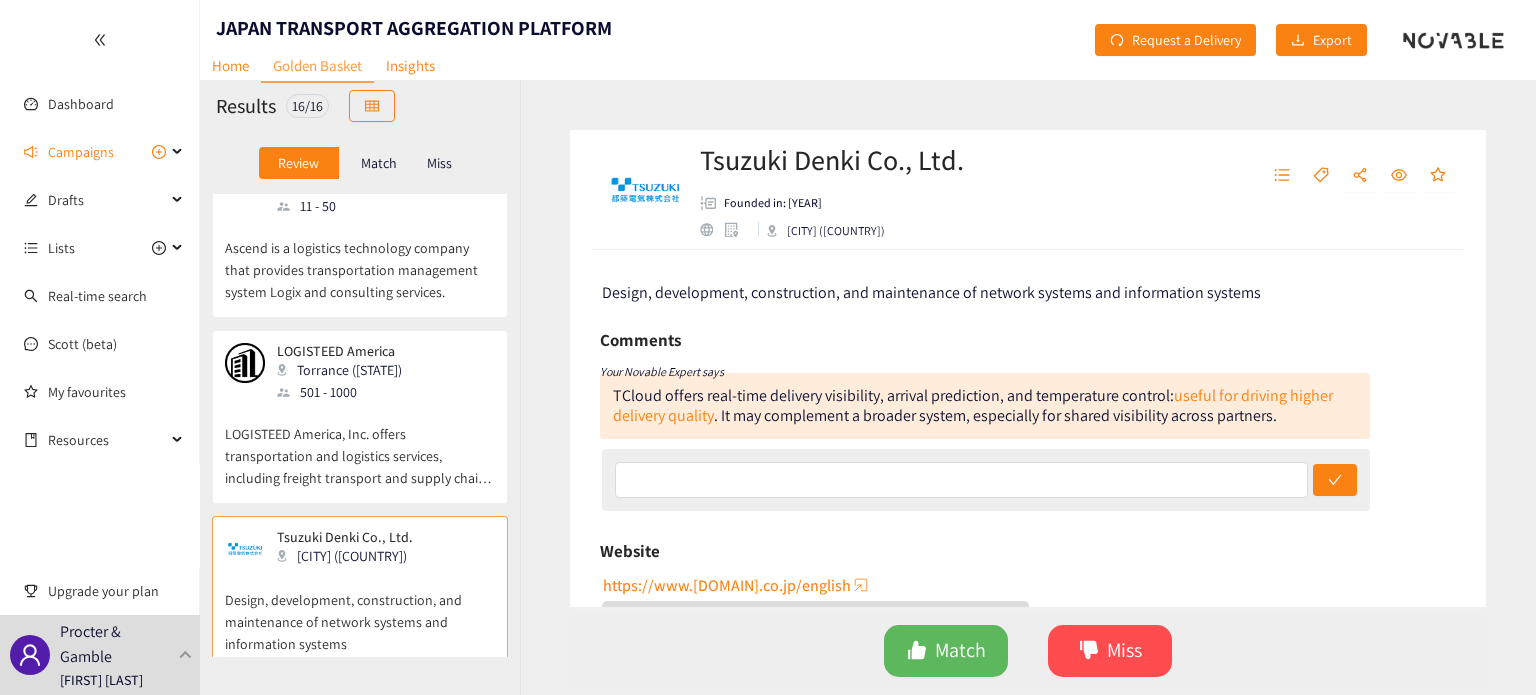 click on "Tsuzuki Denki Co., Ltd. Founded in:   [YEAR]   Tokyo ([STATE]) Design, development, construction, and maintenance of network systems and information systems Comments Your Novable Expert says TCloud offers real-time delivery visibility, arrival prediction, and temperature control:  useful for driving higher delivery quality . It may complement a broader system, especially for shared visibility across partners. Website https://www.tsuzuki.co.jp/english  Activity index   We didn't capture enough signals to display the Activity Index. Ask Scott Click here to research this company with Scott Want more data? The Enriched Profile for Tsuzuki Denki Co., Ltd. not been requested yet. Request an   Enriched Profile Logo provided by Clearbit Match Miss" at bounding box center [1028, 387] 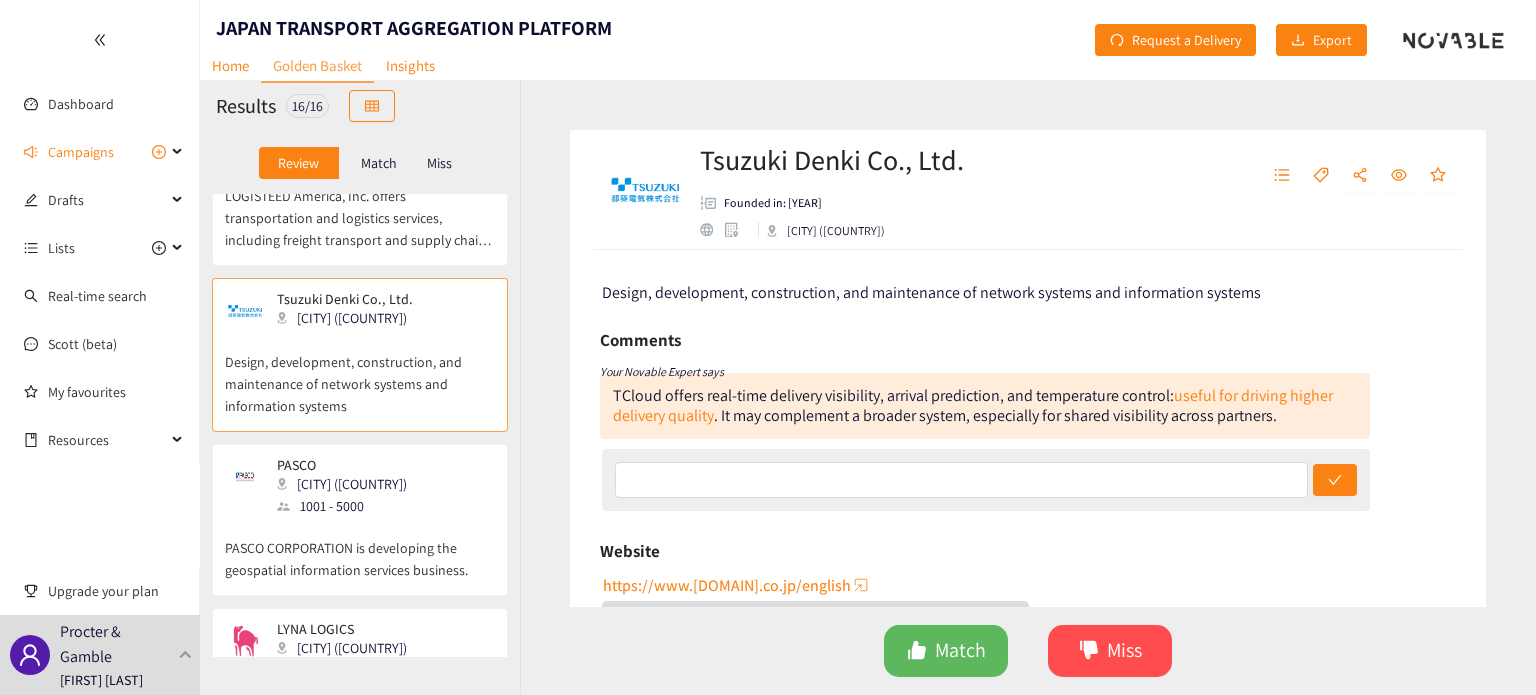 scroll, scrollTop: 836, scrollLeft: 0, axis: vertical 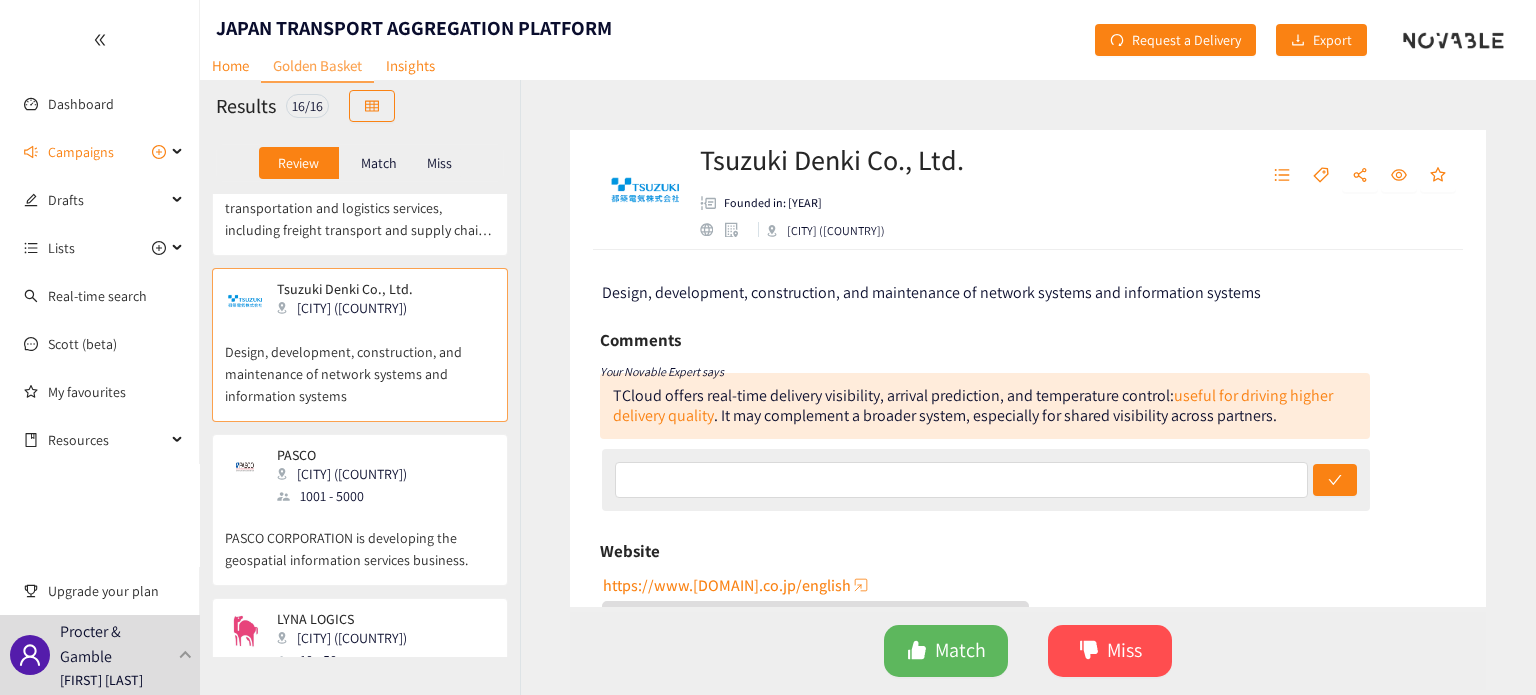 click on "PASCO CORPORATION is developing the geospatial information services business." at bounding box center (360, 539) 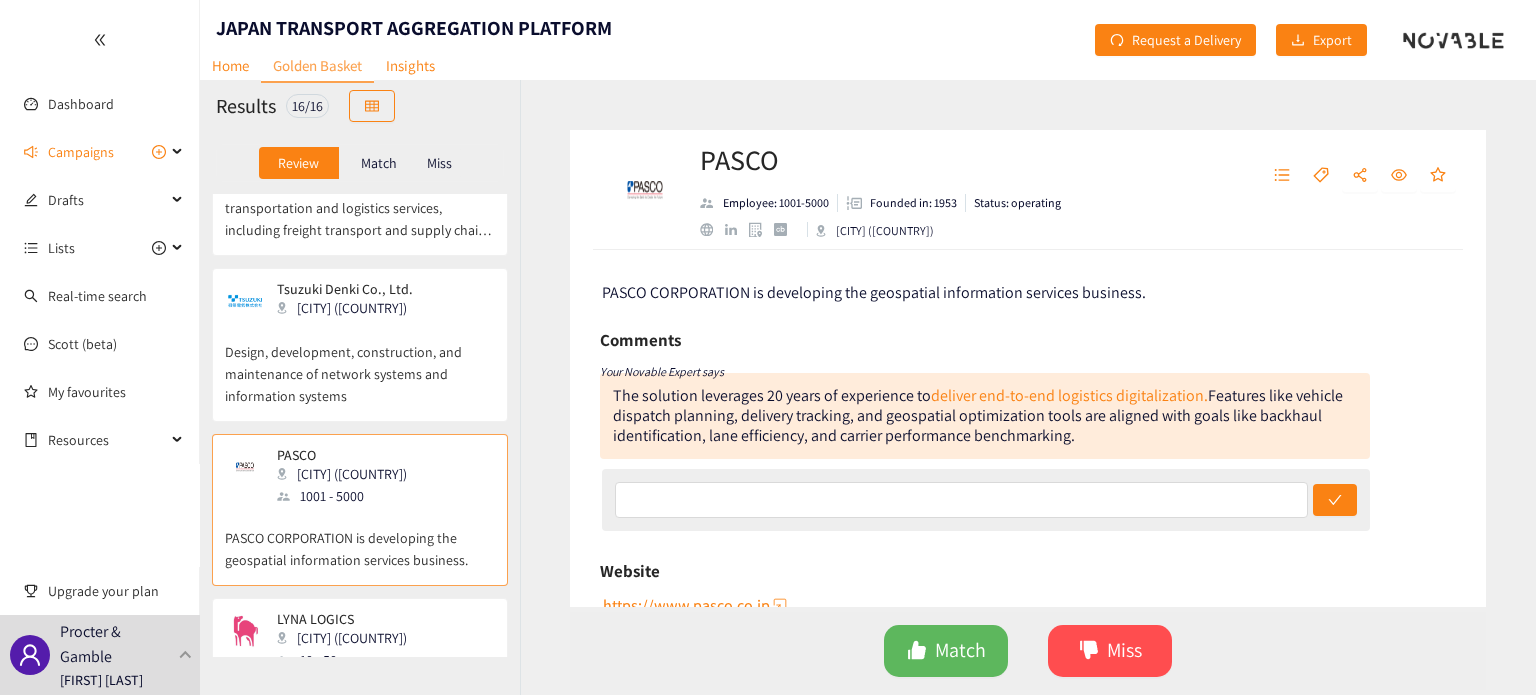 drag, startPoint x: 603, startPoint y: 383, endPoint x: 722, endPoint y: 442, distance: 132.8232 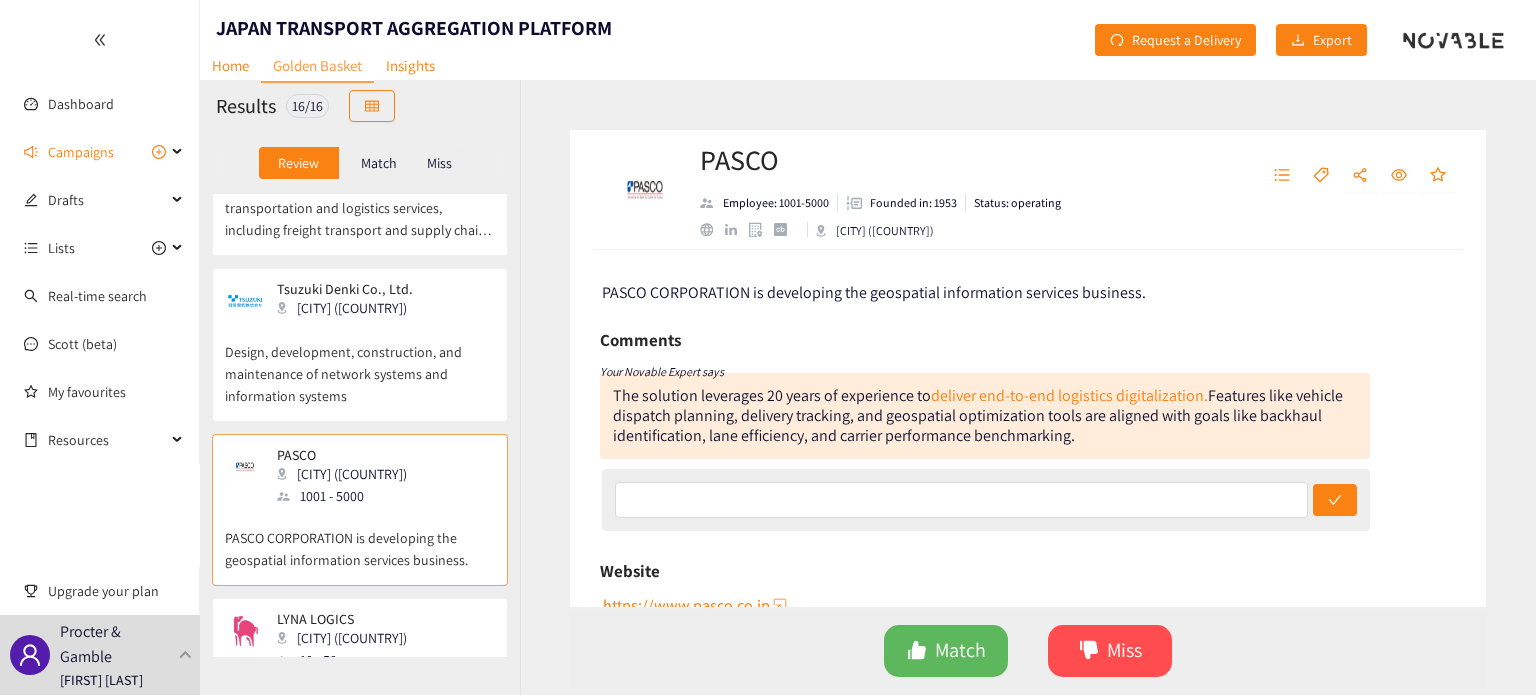 click on "PASCO Employee:   1001-5000 Founded in:   1953 Status:   operating   [CITY] ([COUNTRY]) PASCO CORPORATION is developing the geospatial information services business. Comments Your Novable Expert says The solution leverages 20 years of experience to  deliver end-to-end logistics digitalization.  Features like vehicle dispatch planning, delivery tracking, and geospatial optimization tools are aligned with goals like backhaul identification, lane efficiency, and carrier performance benchmarking. Website https://www.pasco.co.jp  Activity index   We didn't capture enough signals to display the Activity Index. Topics Pasco Disaster Geospatial Information Satellite Earthquake Imagery Prediction Area Earth Emergency System With The Aim Ask Scott Click here to research this company with Scott Want more data? The Enriched Profile for PASCO not been requested yet. Request an   Enriched Profile View on Crunchbase  Logo provided by Clearbit Match Miss" at bounding box center [1028, 387] 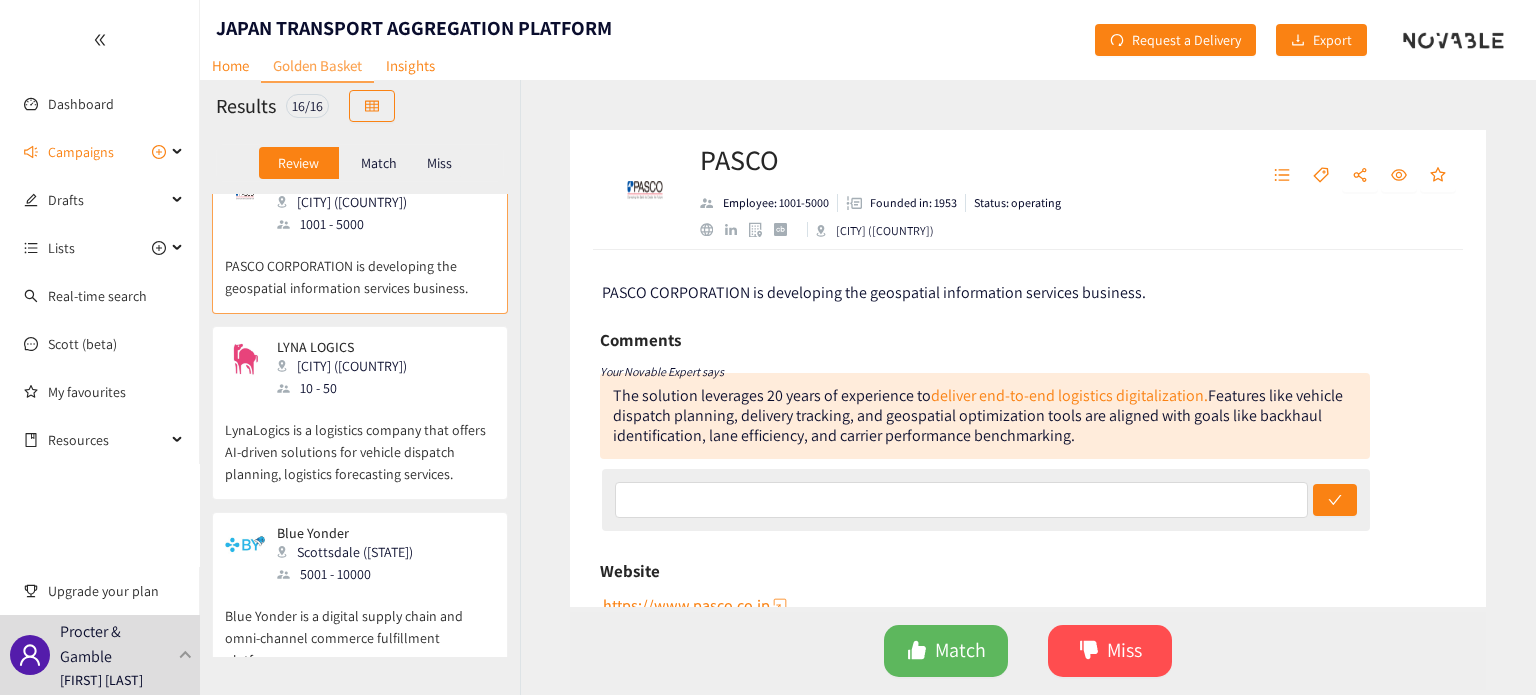 scroll, scrollTop: 1108, scrollLeft: 0, axis: vertical 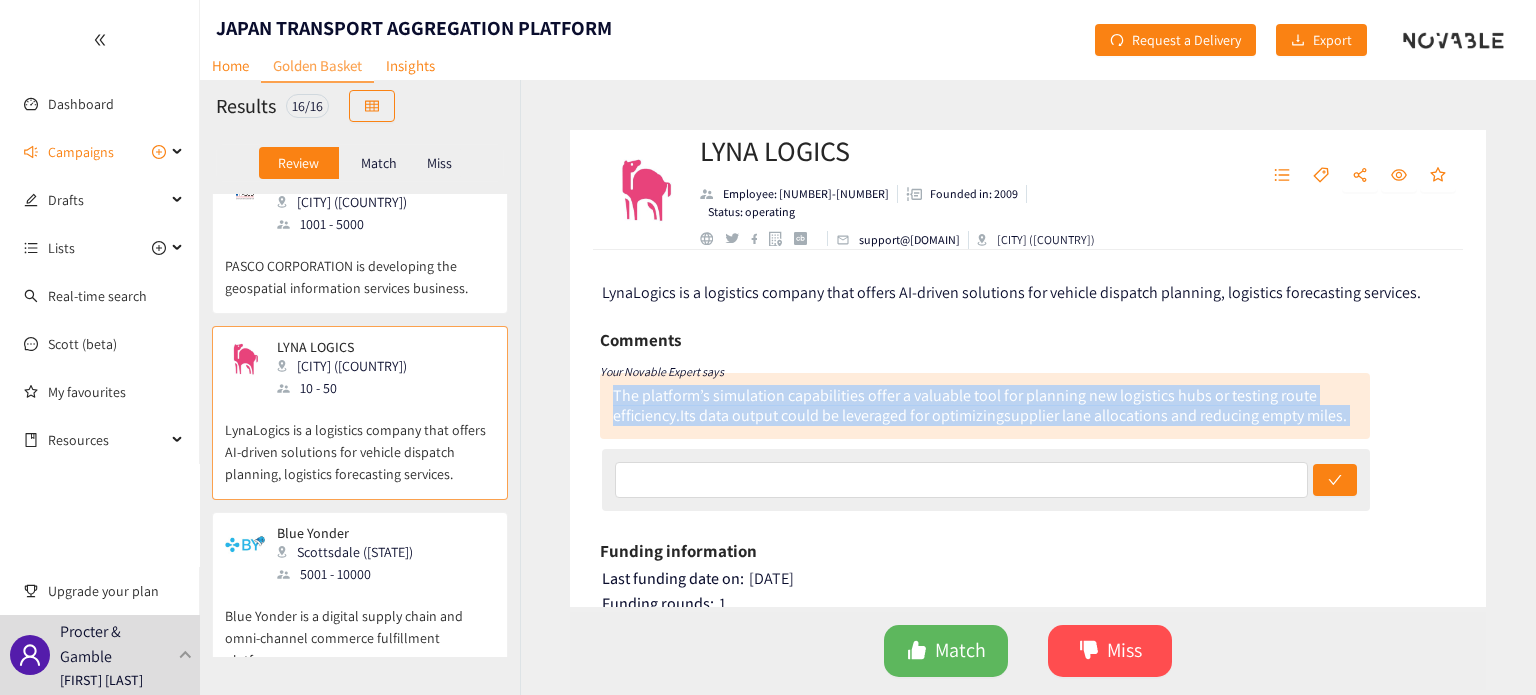 drag, startPoint x: 599, startPoint y: 390, endPoint x: 1372, endPoint y: 447, distance: 775.0987 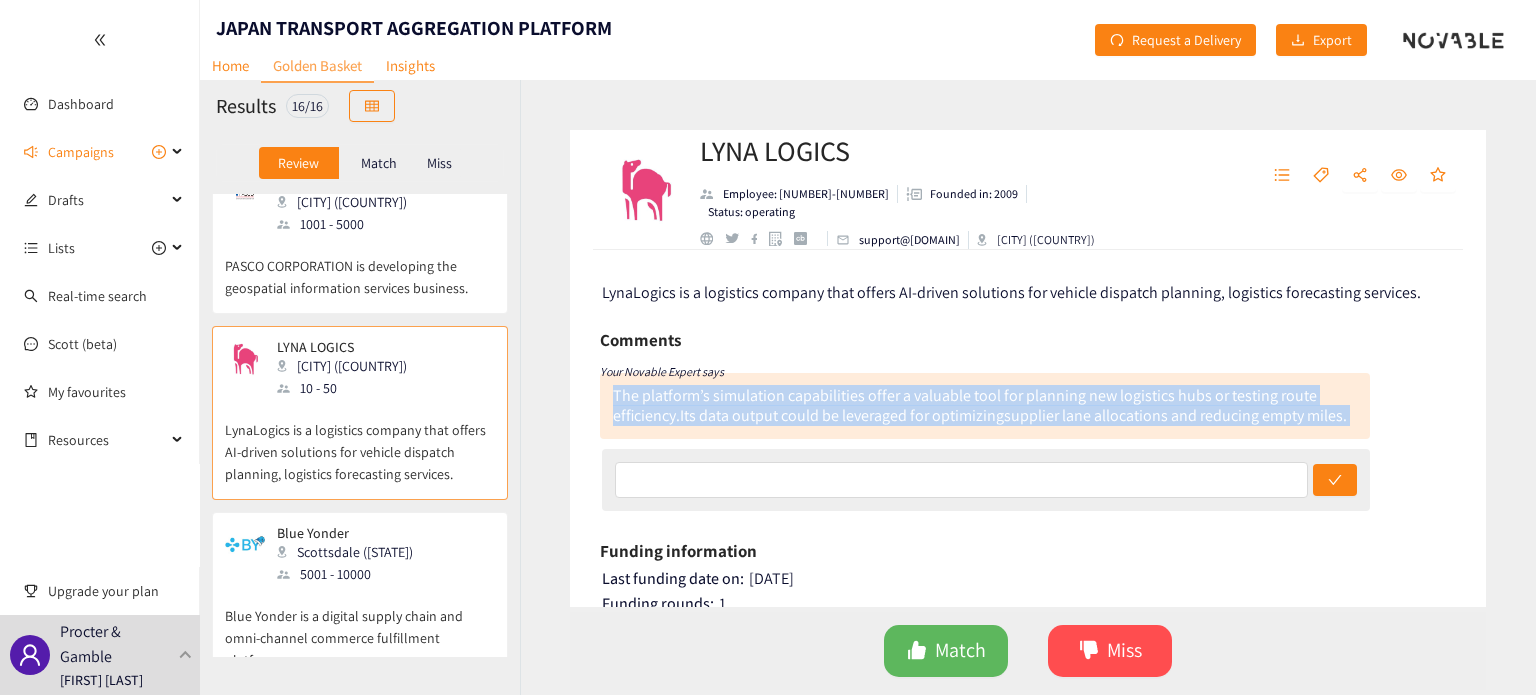 click on "LYNA LOGICS Employee:   10-50 Founded in:   2009 Status:   operating support@example.com   [CITY] ([COUNTRY]) LynaLogics is a logistics company that offers AI-driven solutions for vehicle dispatch planning, logistics forecasting services. Comments Your Novable Expert says The platform’s simulation capabilities offer a valuable tool for planning new logistics hubs or testing route efficiency.  Its data output could be leveraged for optimizing  supplier lane allocations and reducing empty miles. Funding information   Last funding date on: [DATE] Funding rounds: 1 Website https://lynalogics.com  Activity index   We didn't capture enough signals to display the Activity Index. Topics Artificial Intelligence (AI) Automotive Information Services Logistics Service Industry Ask Scott Click here to research this company with Scott Want more data? The Enriched Profile for LYNA LOGICS not been requested yet. Request an   Enriched Profile View on Crunchbase  Logo provided by Clearbit Match Miss" at bounding box center [1028, 387] 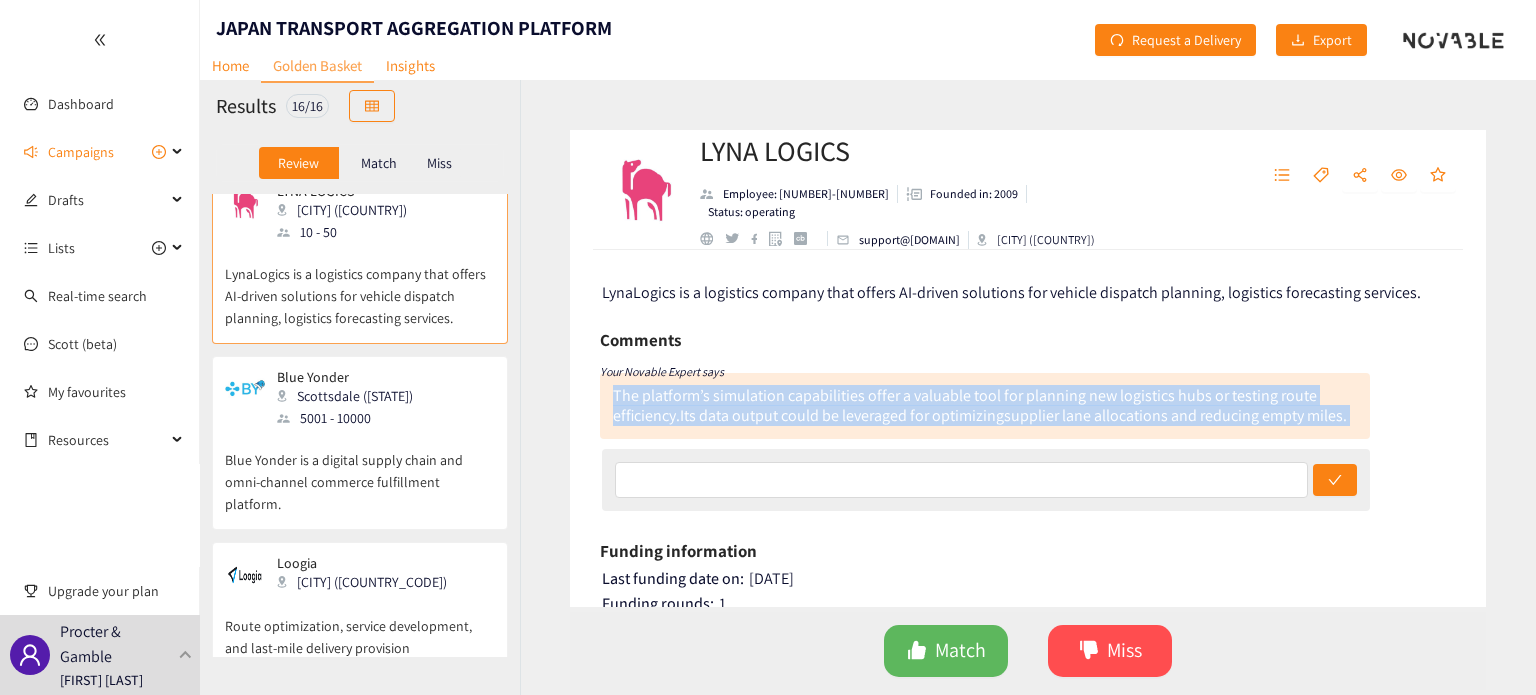scroll, scrollTop: 1264, scrollLeft: 0, axis: vertical 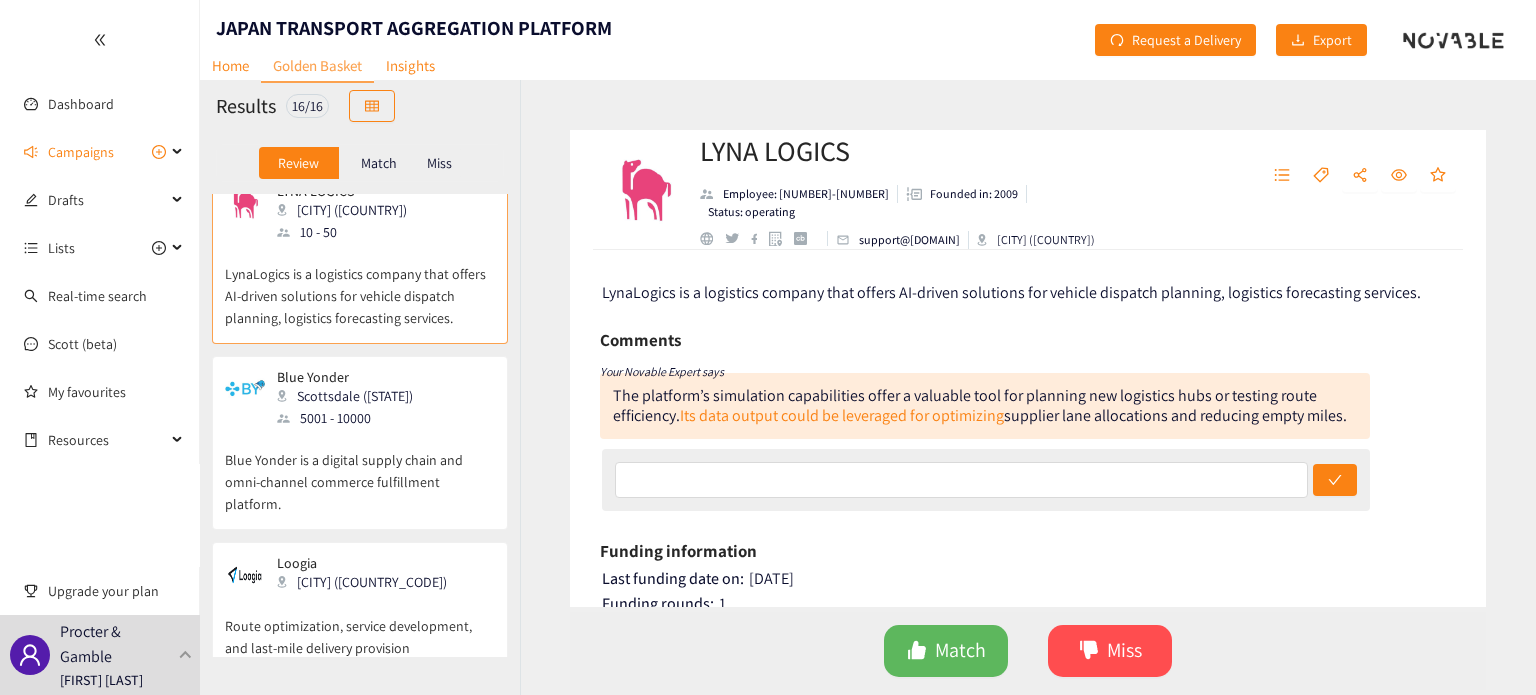click on "Blue Yonder is a digital supply chain and omni-channel commerce fulfillment platform." at bounding box center [360, 472] 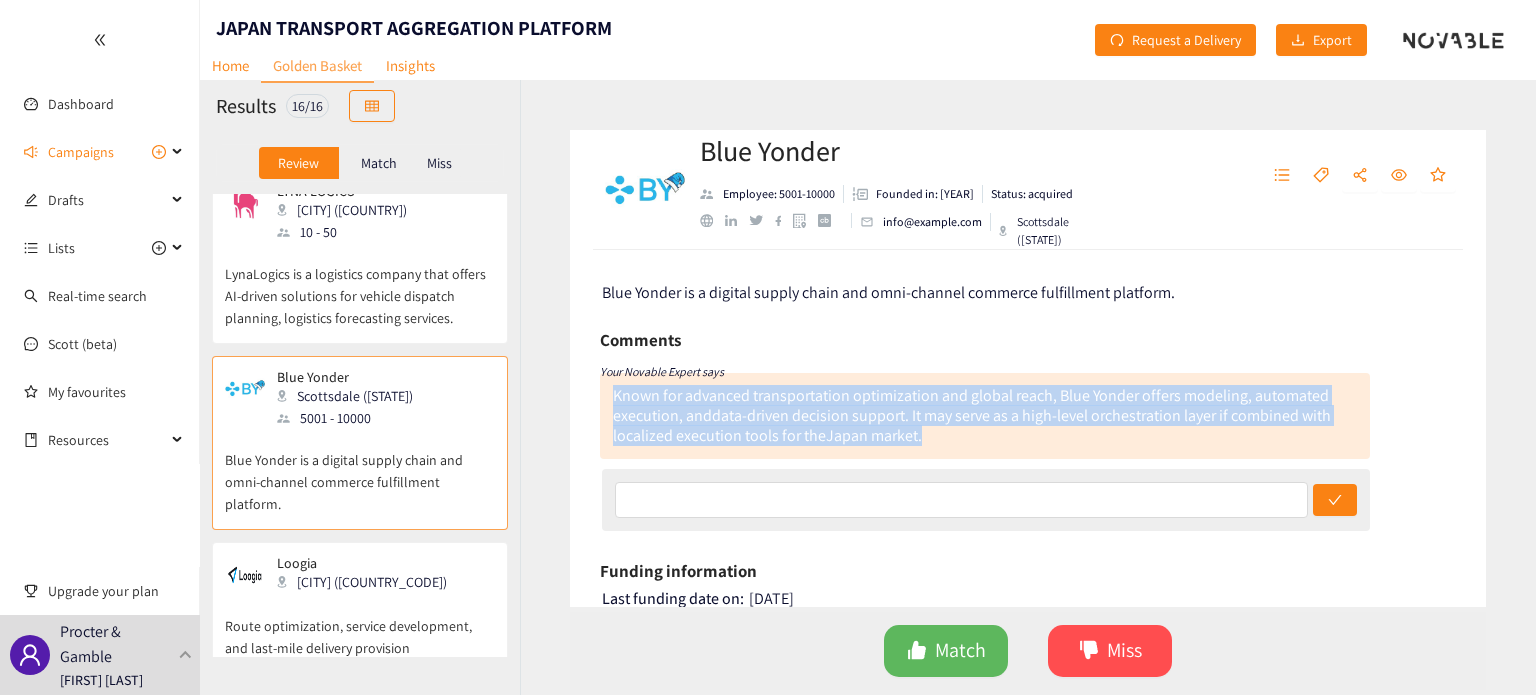 drag, startPoint x: 609, startPoint y: 389, endPoint x: 948, endPoint y: 451, distance: 344.623 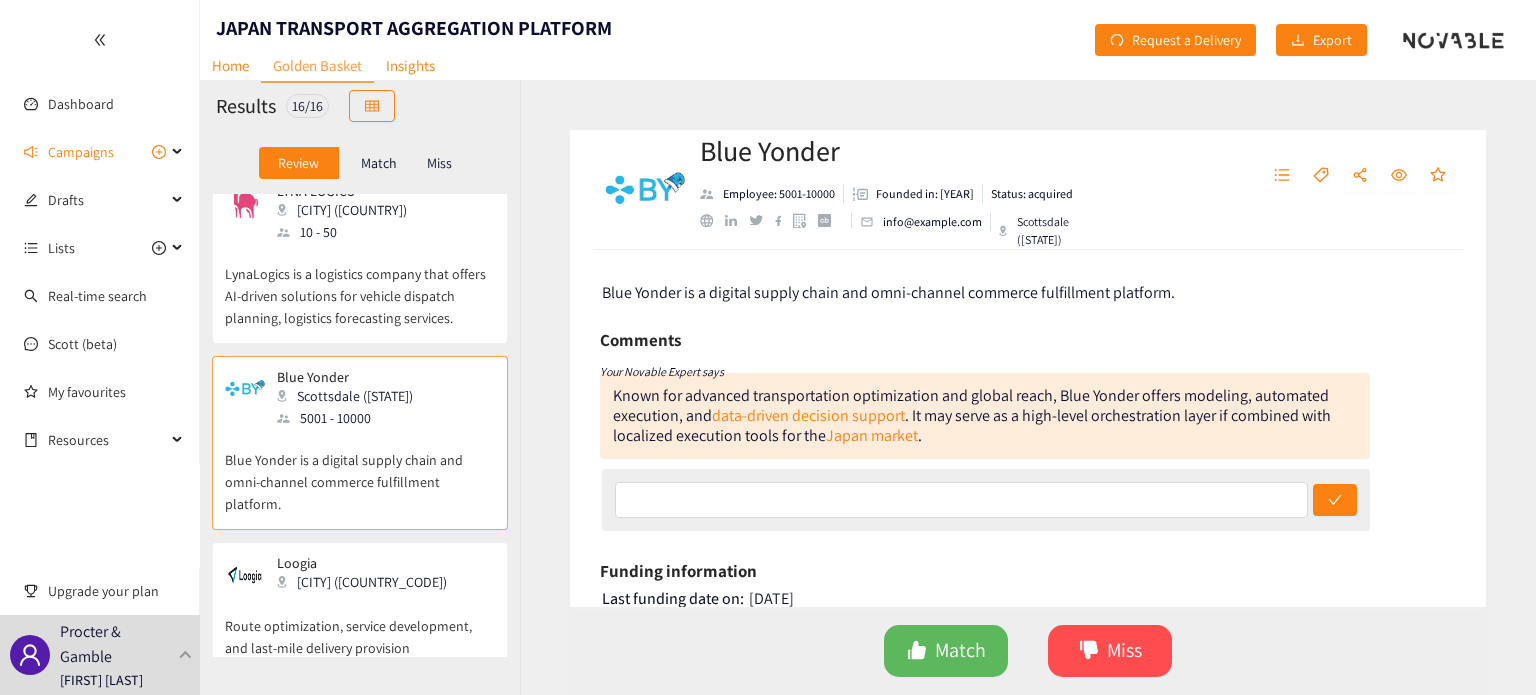 click on "Blue Yonder Employee:   5001-10000 Founded in:   1985 Status:   acquired info@example.com   [CITY] ([COUNTRY]) Blue Yonder is a digital supply chain and omni-channel commerce fulfillment platform. Comments Your Novable Expert says Known for advanced transportation optimization and global reach, Blue Yonder offers modeling, automated execution, and  data-driven decision support . It may serve as a high-level orchestration layer if combined with localized execution tools for the  Japan market . Funding information   Last funding date on: [DATE] Funding rounds: 2 Total funding: 575.000.000 $ Website https://blueyonder.com  ESG Information   blueyonder.com/about/global-impact   blueyonder.com/about/diversity Activity index   We didn't capture enough signals to display the Activity Index. Company Classification   Product Topics CRM Data Management SaaS Software Supply Chain Management Warehouse Automation Supply Chain Chain Supply Yonder Blue Yonder Chain Execution Show more Ask Scott Want more data? Miss" at bounding box center (1028, 387) 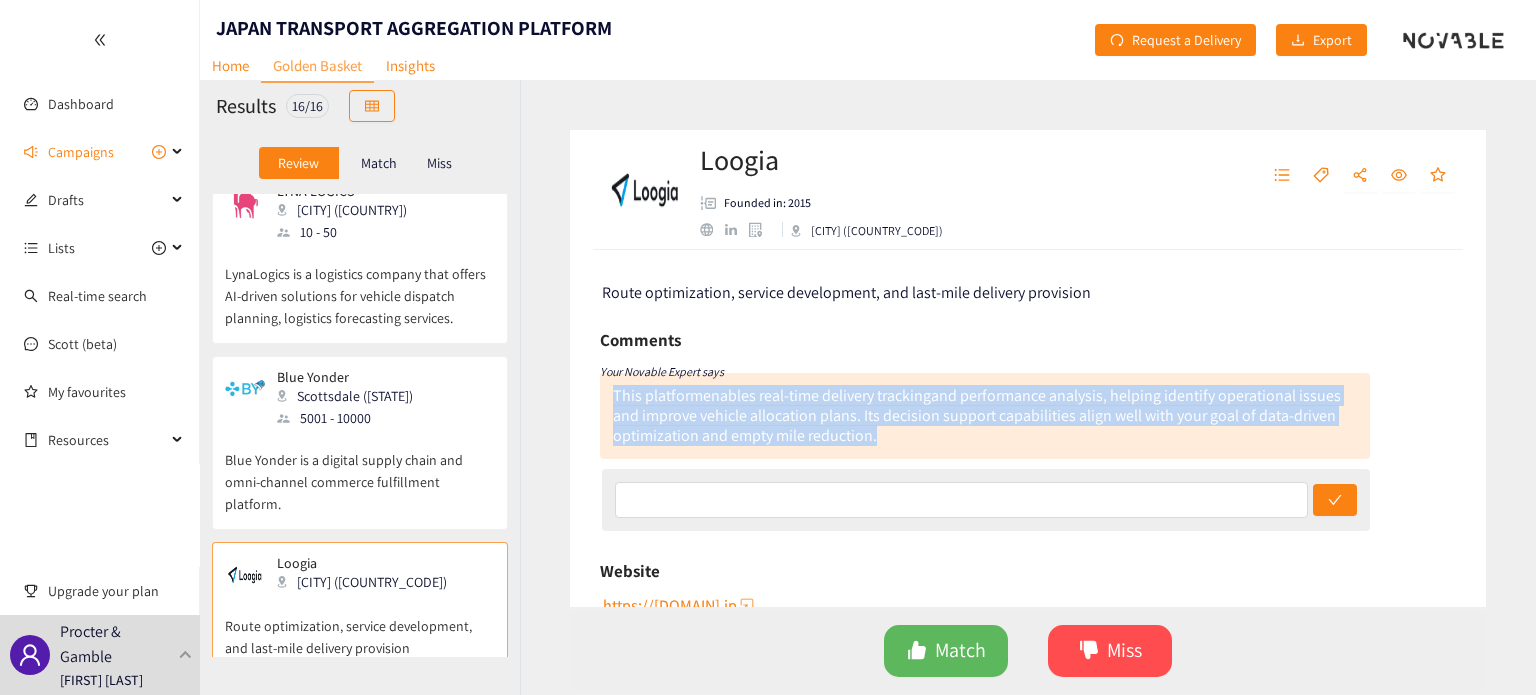 drag, startPoint x: 881, startPoint y: 445, endPoint x: 606, endPoint y: 394, distance: 279.68912 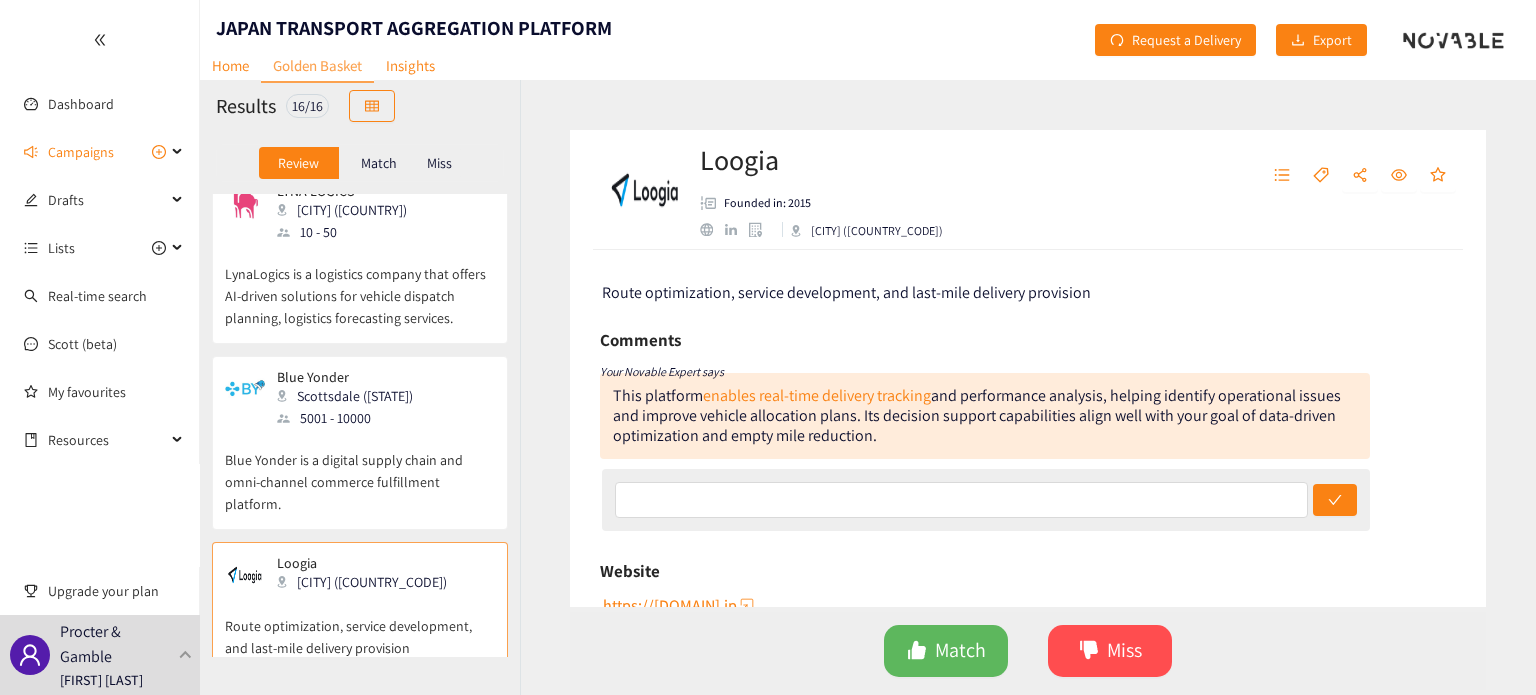click on "Loogia Founded in:   [YEAR]   Nagoya ([STATE]) Route optimization, service development, and last-mile delivery provision Comments Your Novable Expert says This platform  enables real-time delivery tracking  and performance analysis, helping identify operational issues and improve vehicle allocation plans. Its decision support capabilities align well with your goal of data-driven optimization and empty mile reduction. Website https://loogia.jp  Activity index   We didn't capture enough signals to display the Activity Index. Ask Scott Want more data? The Enriched Profile for Loogia not been requested yet. Request an   Enriched Profile Logo provided by Clearbit Match Miss" at bounding box center [1028, 387] 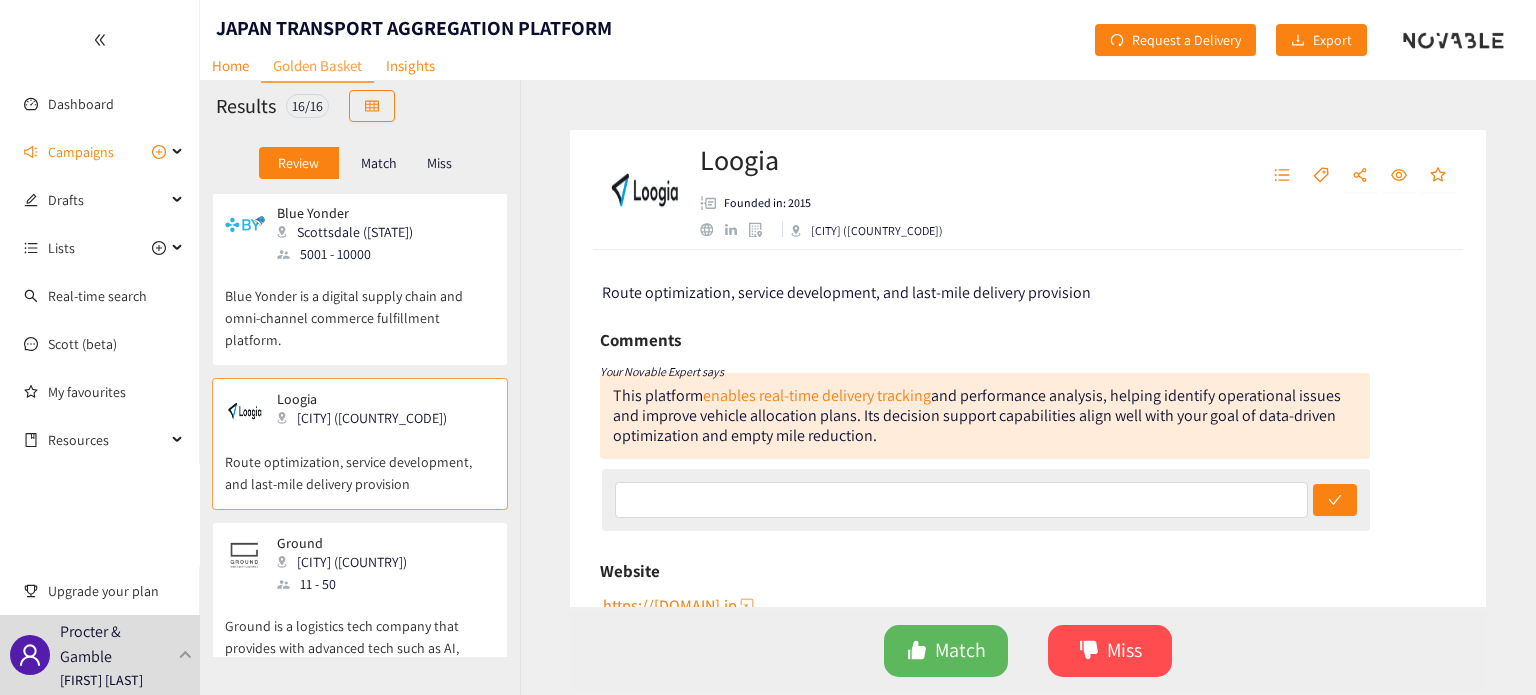 scroll, scrollTop: 1432, scrollLeft: 0, axis: vertical 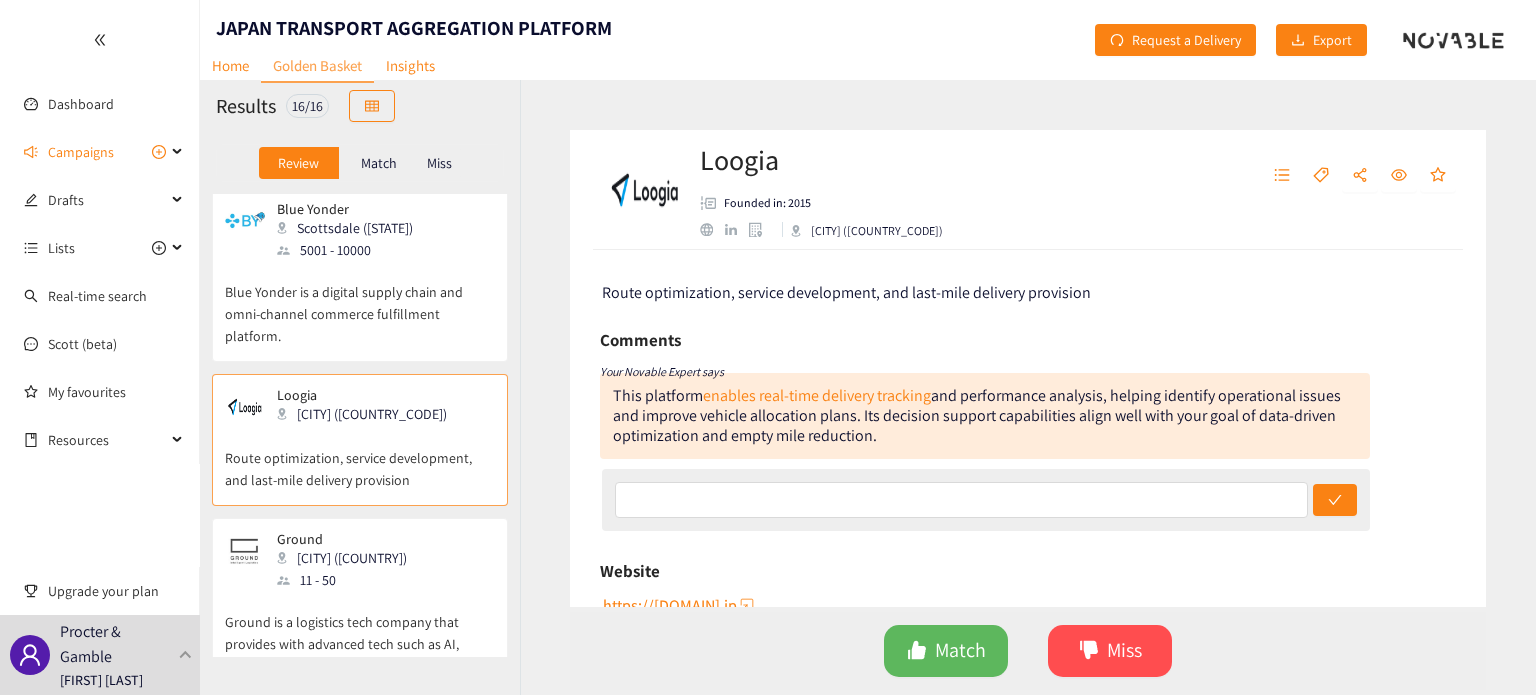 click on "11 - 50" at bounding box center [348, 580] 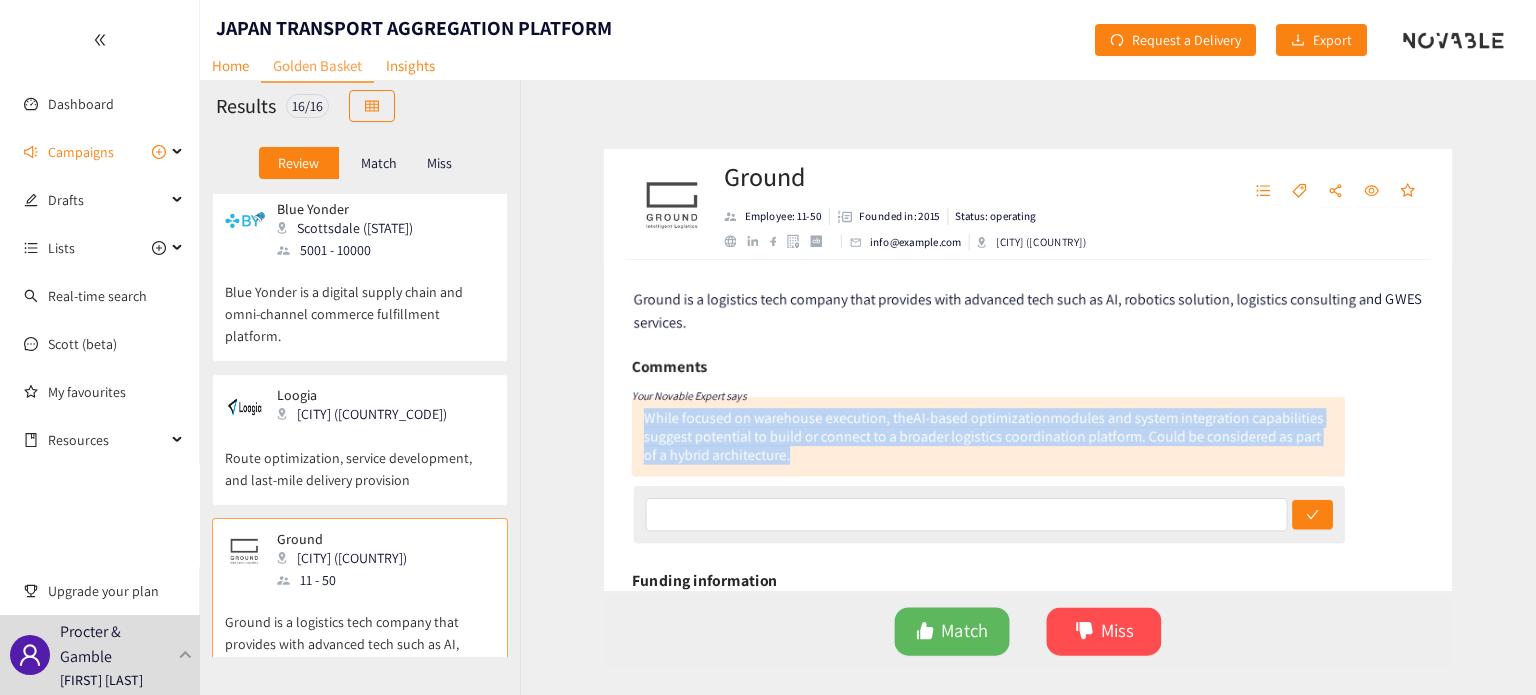 drag, startPoint x: 780, startPoint y: 465, endPoint x: 608, endPoint y: 419, distance: 178.04494 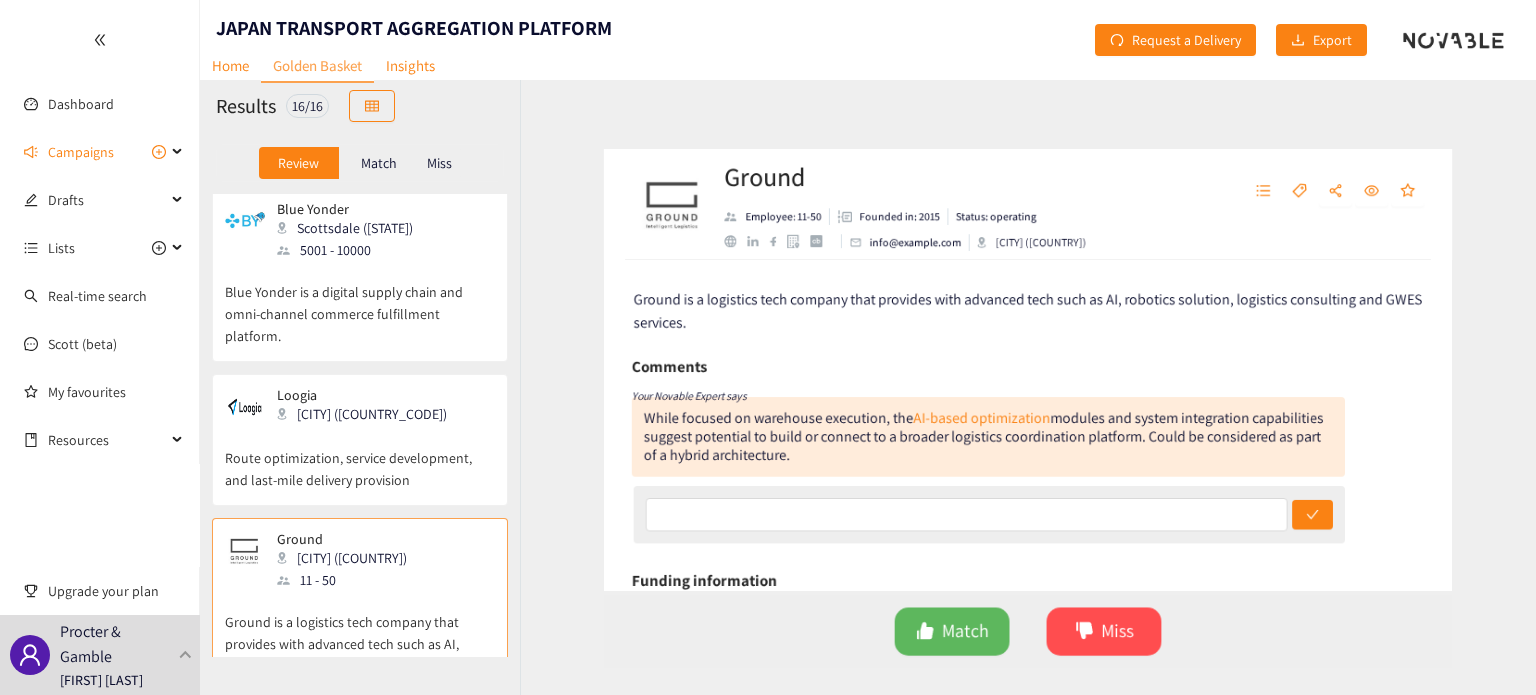 click on "Ground Employee:   [NUMBER]-[NUMBER] Founded in:   [YEAR] Status:   operating info@[DOMAIN]   Tokyo ([STATE]) Ground is a logistics tech company that provides with advanced tech such as AI, robotics solution, logistics consulting and GWES services. Comments Your Novable Expert says While focused on warehouse execution, the  AI-based optimization  modules and system integration capabilities suggest potential to build or connect to a broader logistics coordination platform. Could be considered as part of a hybrid architecture. Funding information   Last funding date on: [DATE] Funding rounds: [NUMBER] Total funding: [NUMBER] $ Website http://www.[DOMAIN].co.jp  Activity index   We didn't capture enough signals to display the Activity Index. Topics Artificial Intelligence (AI) Big Data Logistics Predictive Analytics Robotics Supply Chain Management Warehousing Ask Scott Want more data? The Enriched Profile for Ground not been requested yet. Request an   Enriched Profile Match" at bounding box center (1028, 387) 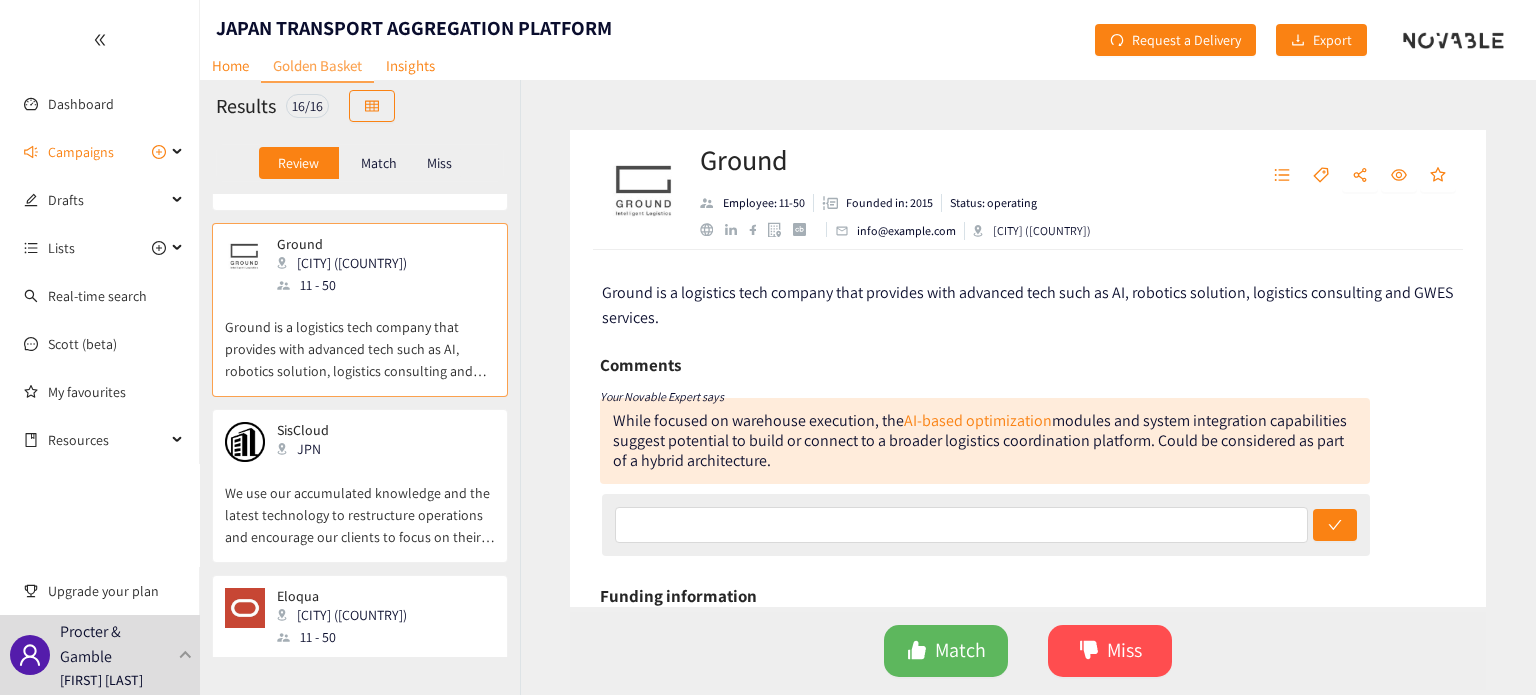 scroll, scrollTop: 1732, scrollLeft: 0, axis: vertical 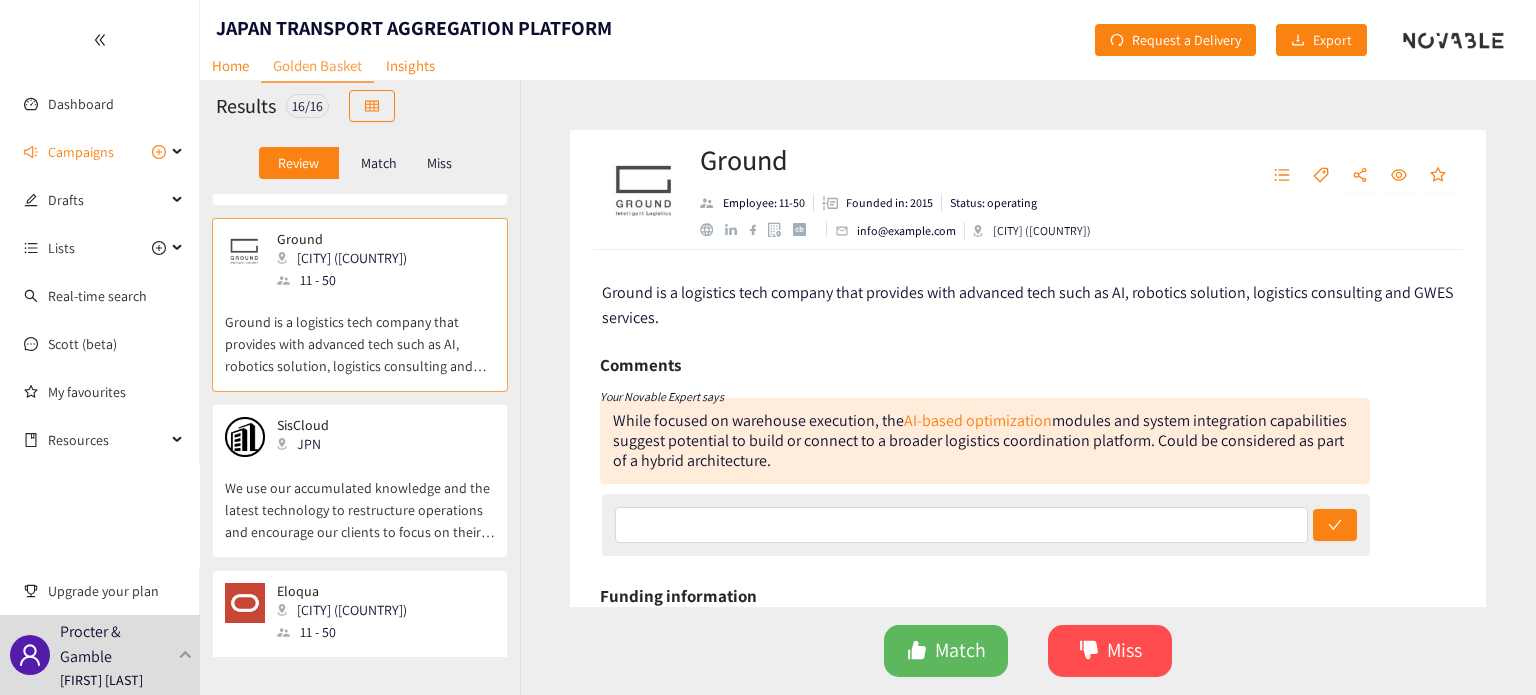 click on "We use our accumulated knowledge and the latest technology to restructure operations and encourage our clients to focus on their core business." at bounding box center (360, 500) 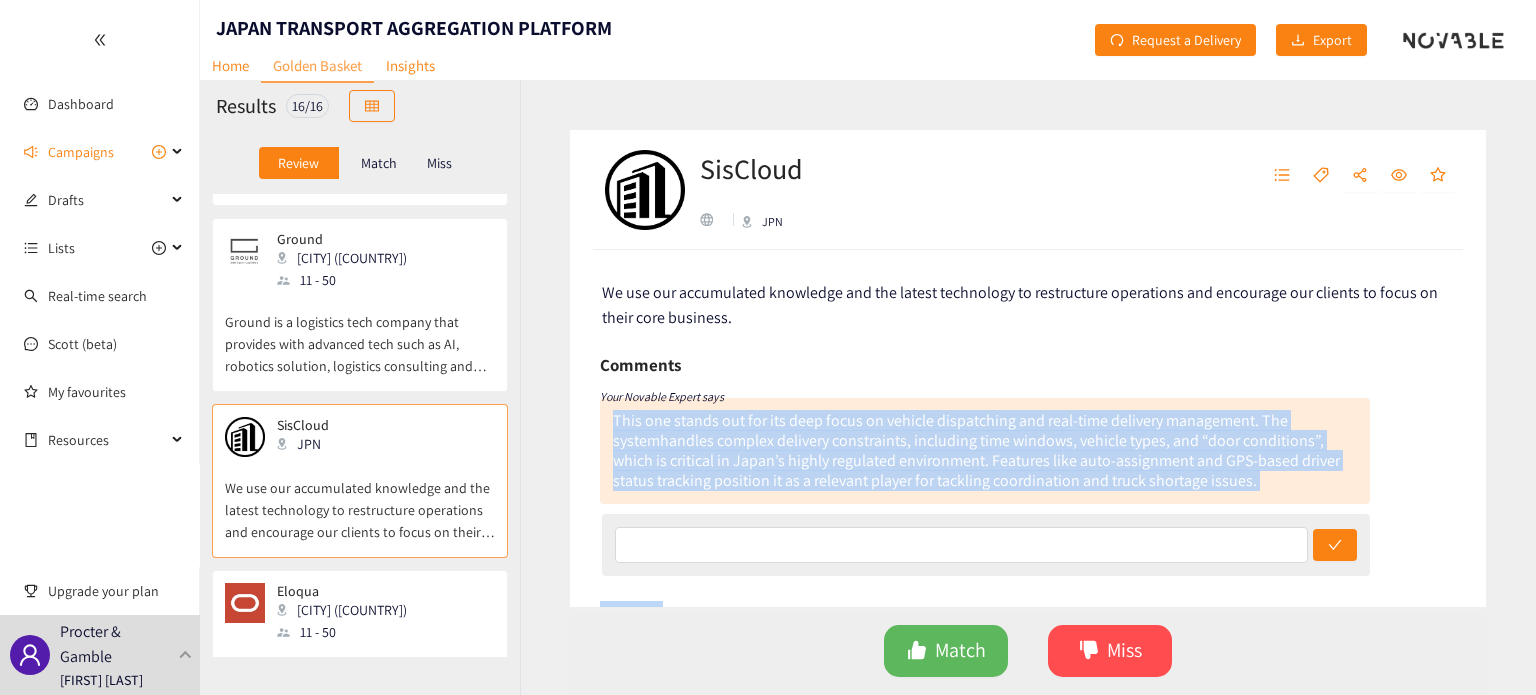 drag, startPoint x: 612, startPoint y: 419, endPoint x: 1222, endPoint y: 480, distance: 613.0424 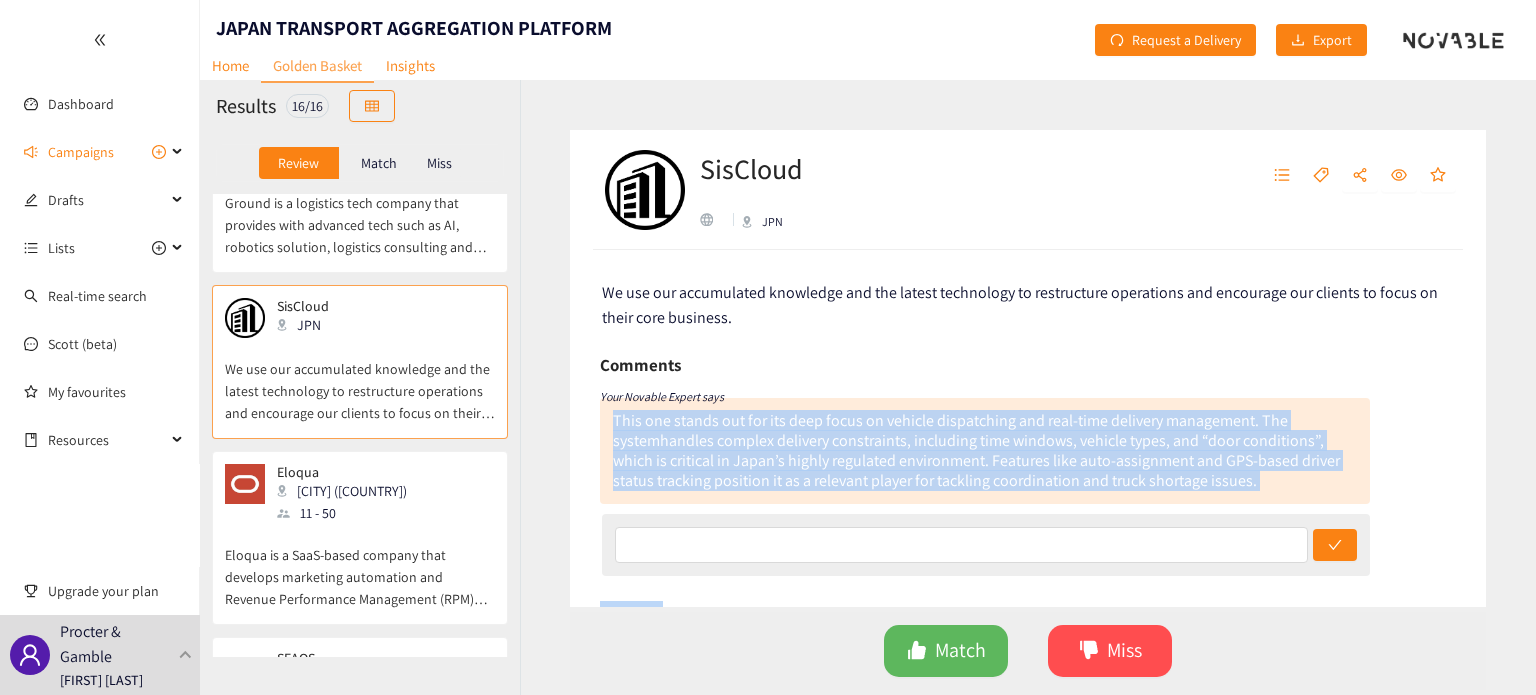 scroll, scrollTop: 1852, scrollLeft: 0, axis: vertical 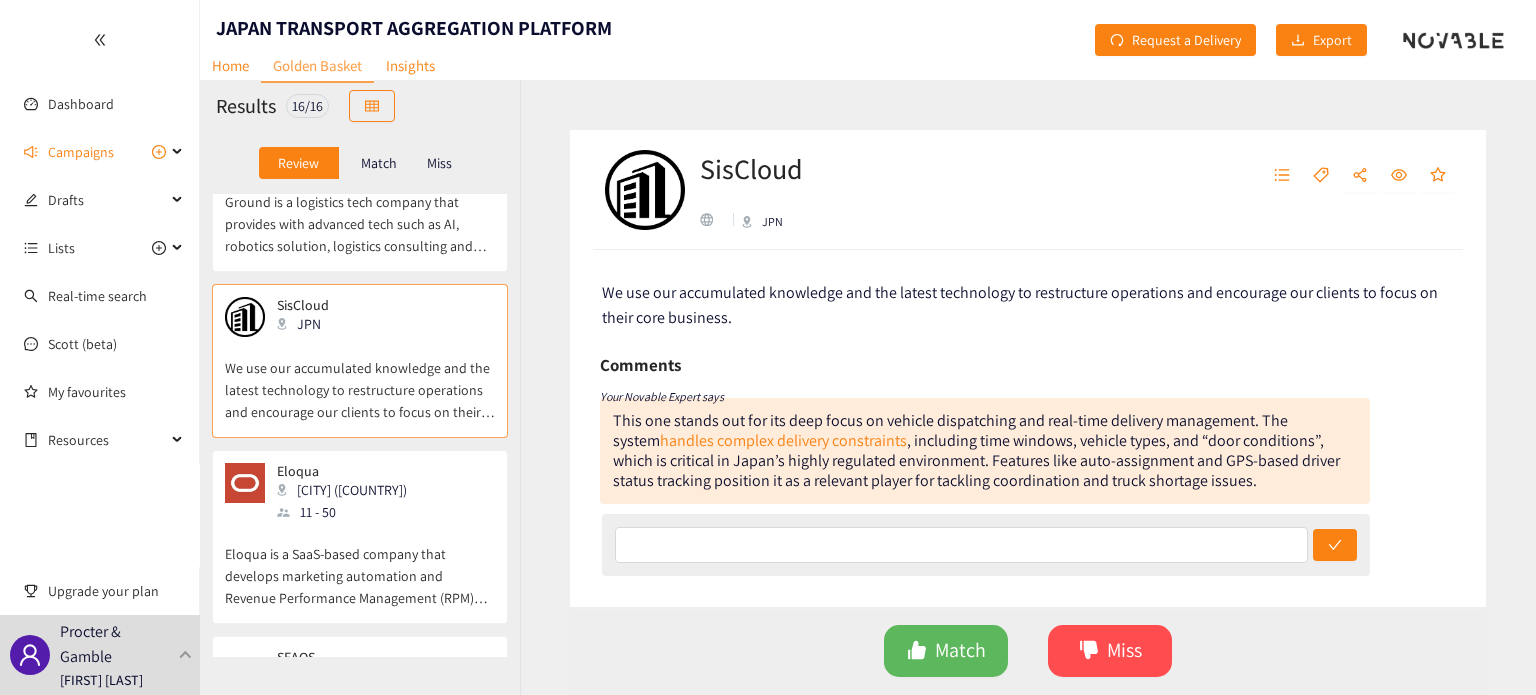 click on "Eloqua is a SaaS-based company that develops marketing automation and Revenue Performance Management (RPM) solutions." at bounding box center (360, 566) 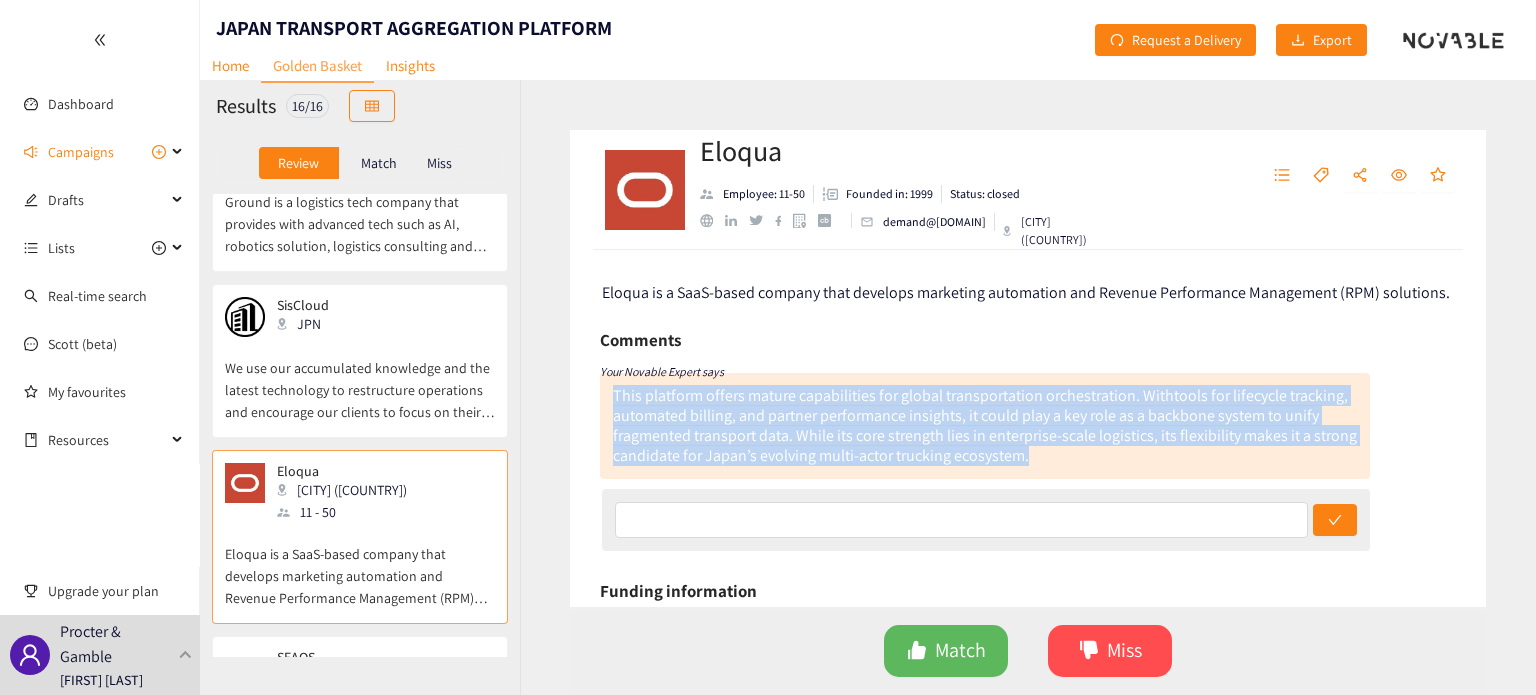 drag, startPoint x: 1084, startPoint y: 460, endPoint x: 608, endPoint y: 395, distance: 480.41754 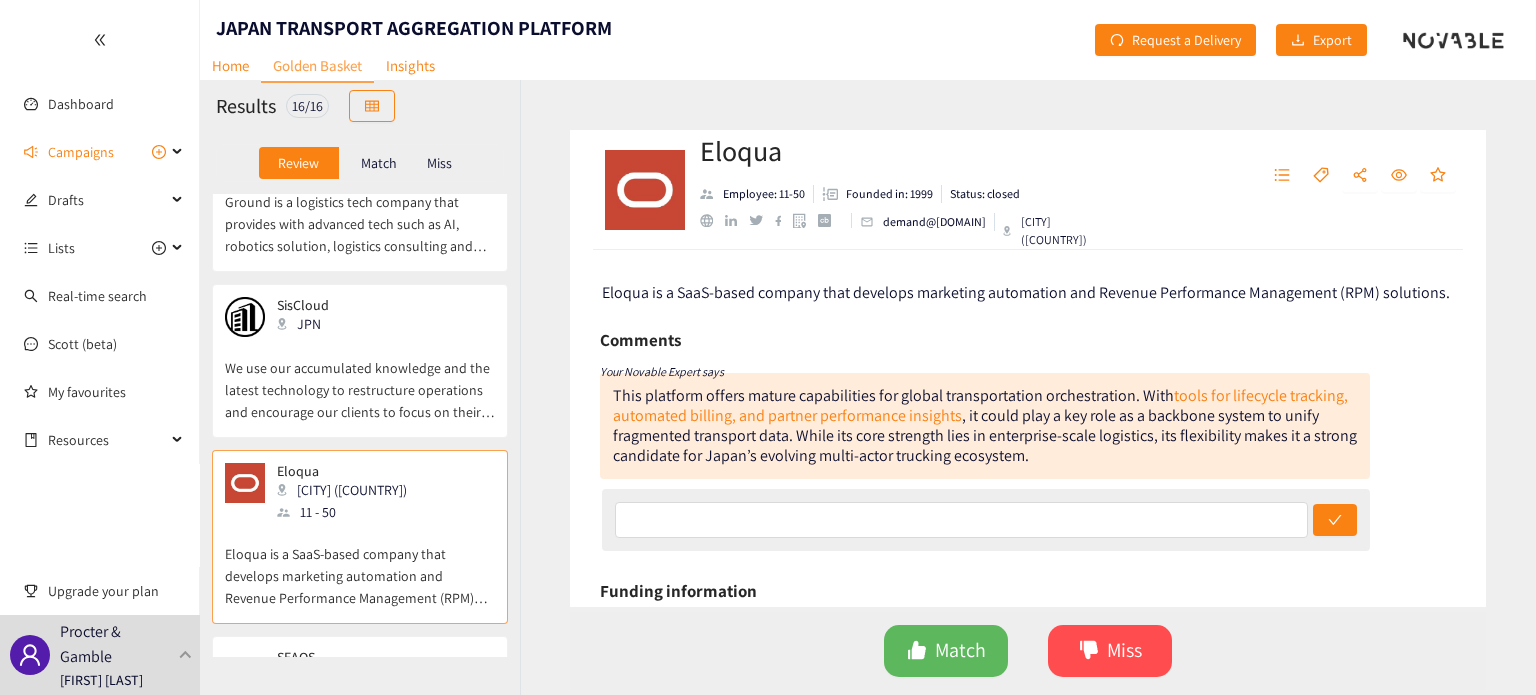 click on "Eloqua Employee:   11-50 Founded in:   1999 Status:   closed demand@example.com   [CITY] ([COUNTRY]) Eloqua is a SaaS-based company that develops marketing automation and Revenue Performance Management (RPM) solutions. Comments Your Novable Expert says This platform offers mature capabilities for global transportation orchestration. With  tools for lifecycle tracking, automated billing, and partner performance insights , it could play a key role as a backbone system to unify fragmented transport data. While its core strength lies in enterprise-scale logistics, its flexibility makes it a strong candidate for Japan’s evolving multi-actor trucking ecosystem. Funding information   Last funding date on: [DATE] Funding rounds: 3 Total funding: 40.800.000 $ Website https://www.oracle.com  Activity index   2.3 Topics B2B Enterprise Software Marketing Automation SaaS Software Ask Scott Click here to research this company with Scott Want more data? The Enriched Profile for Eloqua not been requested yet. Request an" at bounding box center [1028, 387] 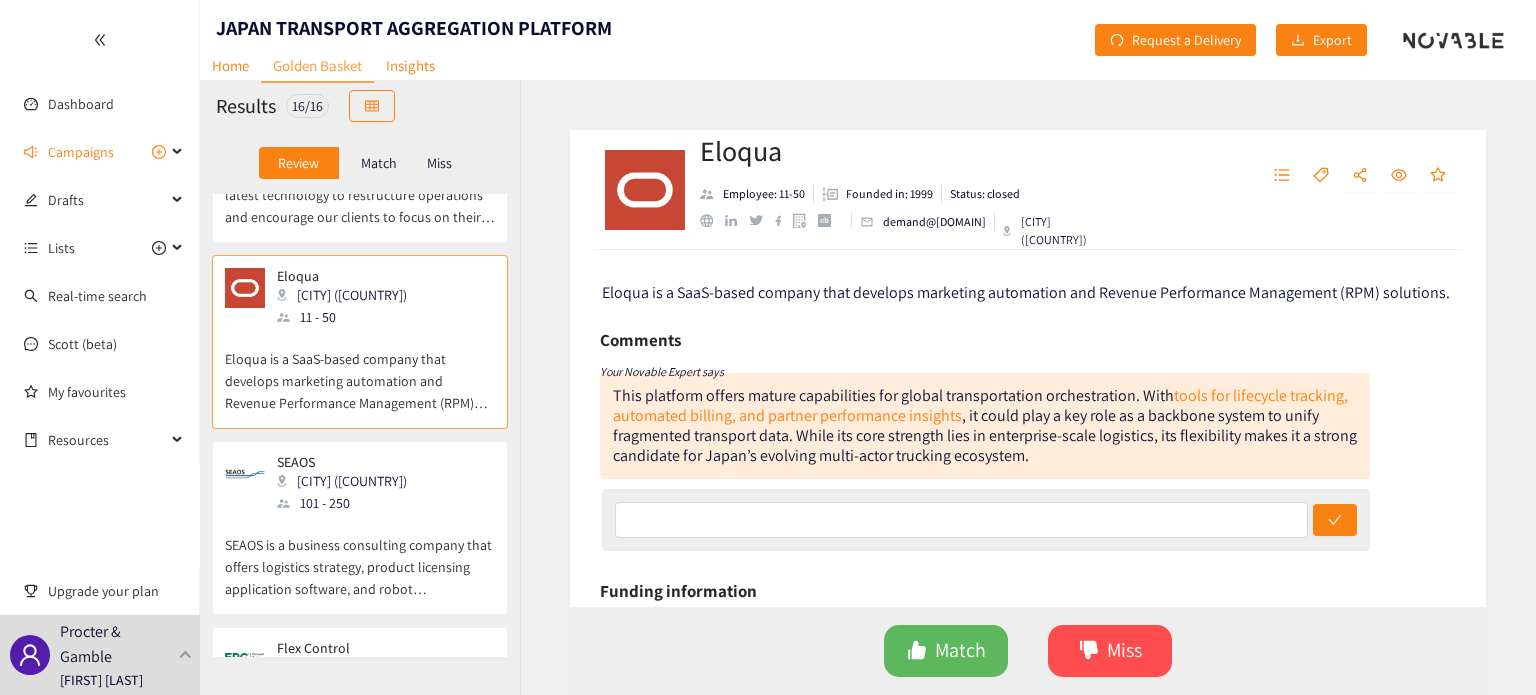 scroll, scrollTop: 2088, scrollLeft: 0, axis: vertical 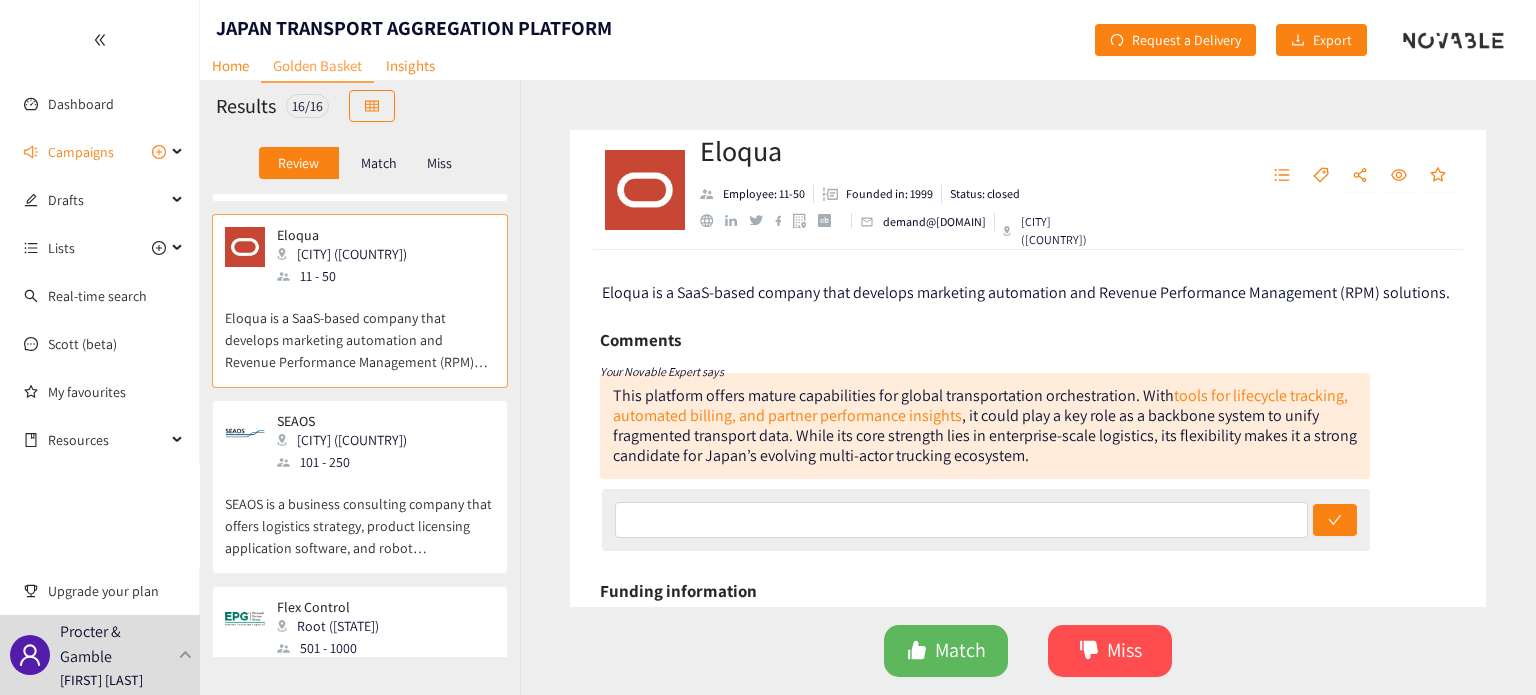 click on "SEAOS is a business consulting company that offers logistics strategy, product licensing application software, and robot development." at bounding box center [360, 516] 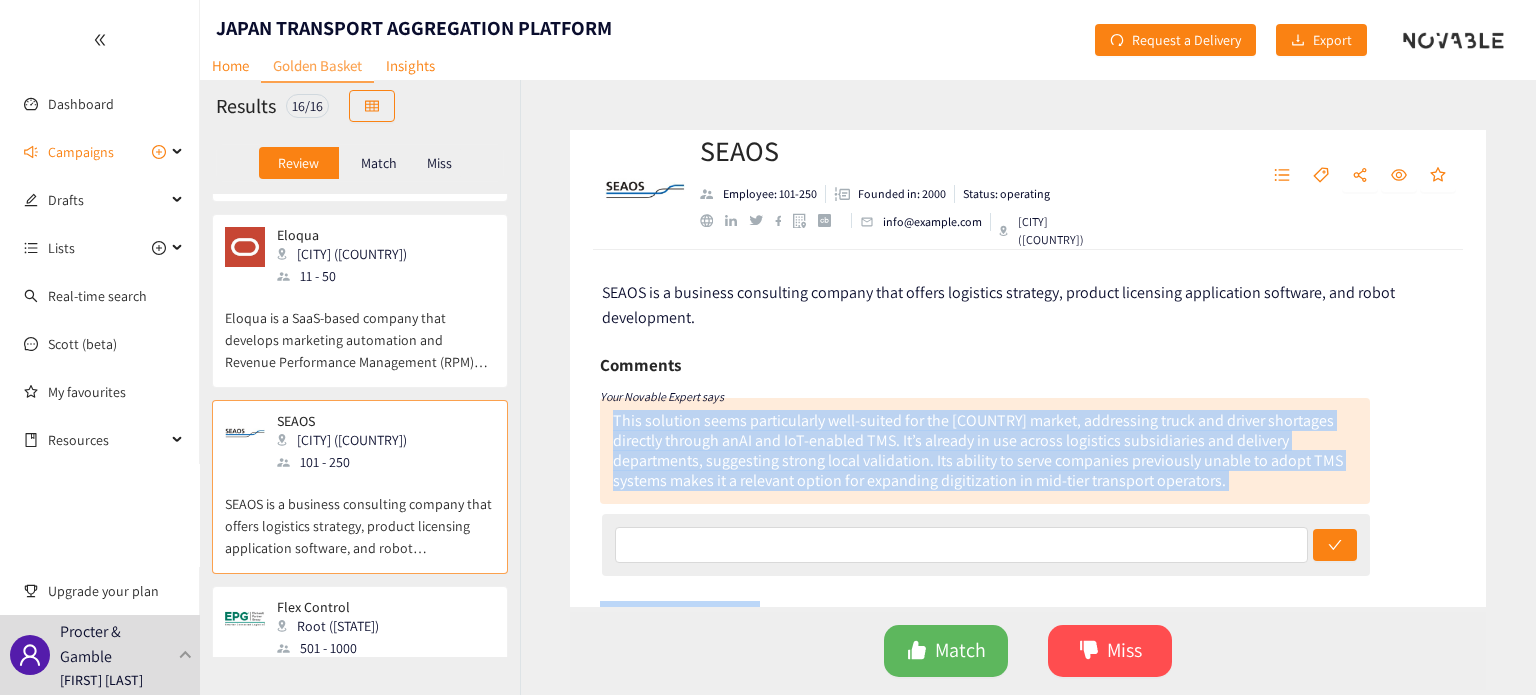 drag, startPoint x: 612, startPoint y: 415, endPoint x: 1211, endPoint y: 482, distance: 602.7354 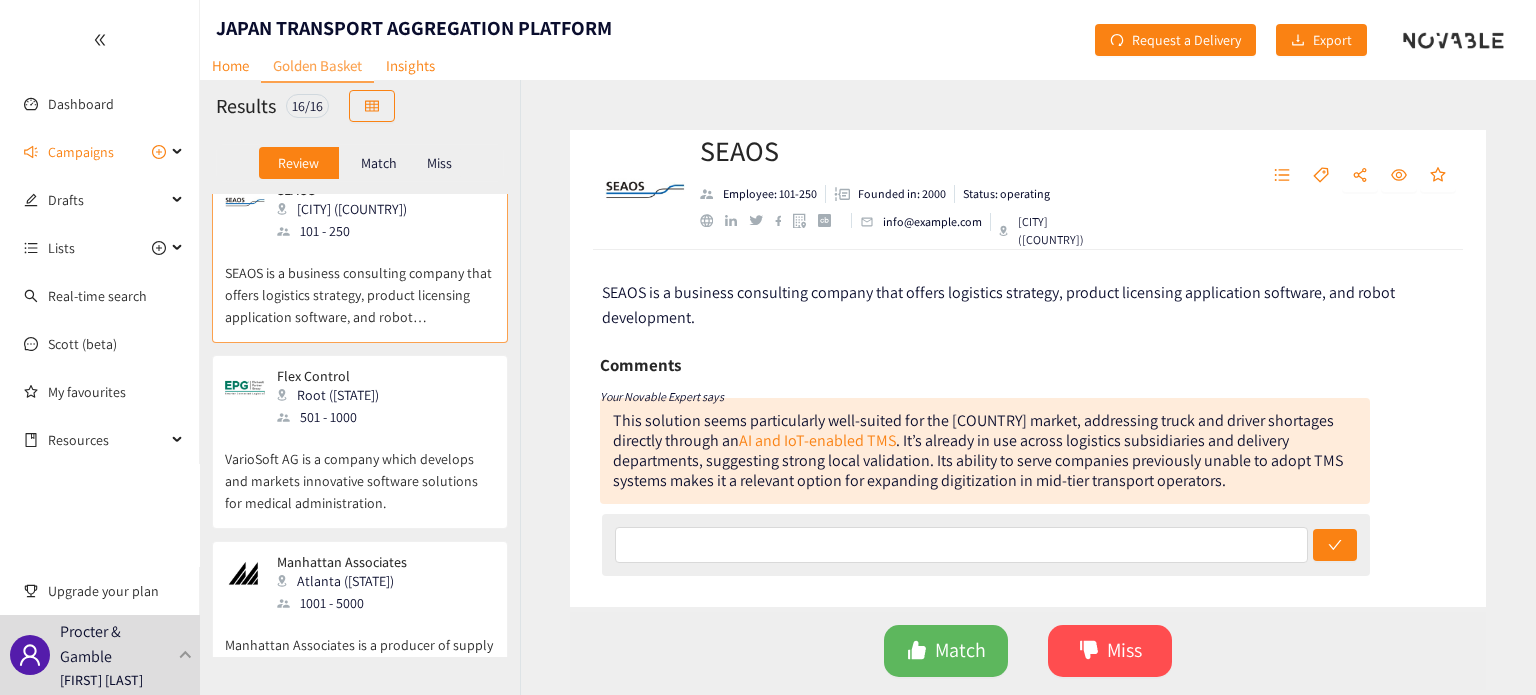 scroll, scrollTop: 2326, scrollLeft: 0, axis: vertical 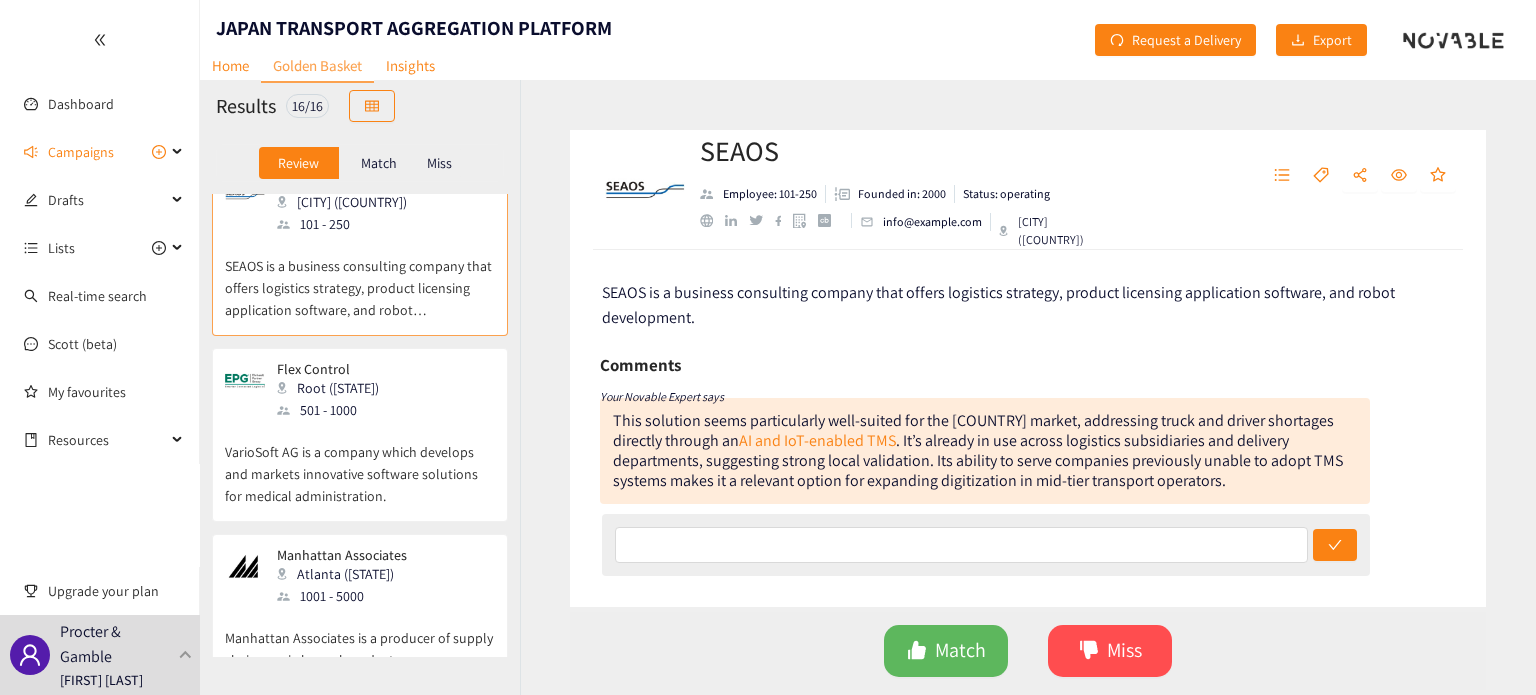 click on "VarioSoft AG is a company which develops and markets innovative software solutions for medical administration." at bounding box center (360, 464) 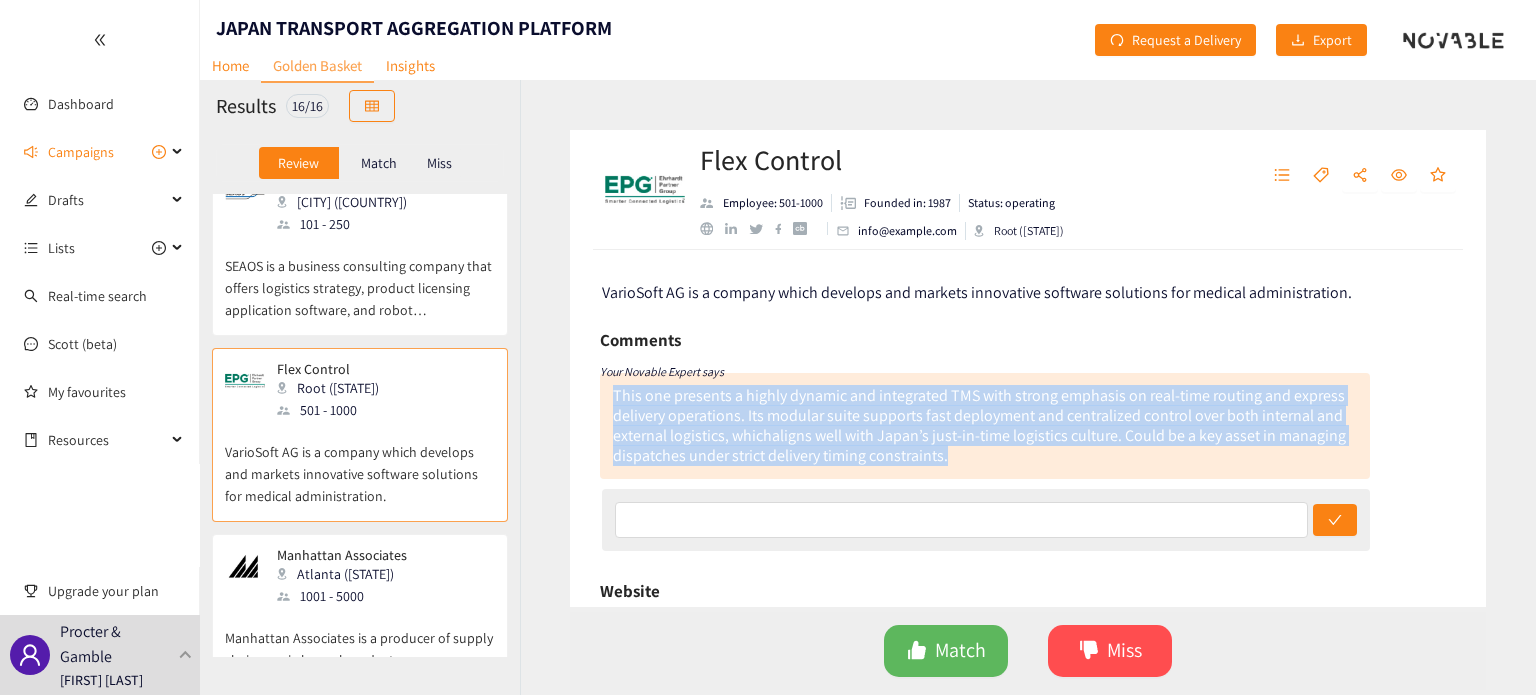drag, startPoint x: 922, startPoint y: 472, endPoint x: 607, endPoint y: 396, distance: 324.03857 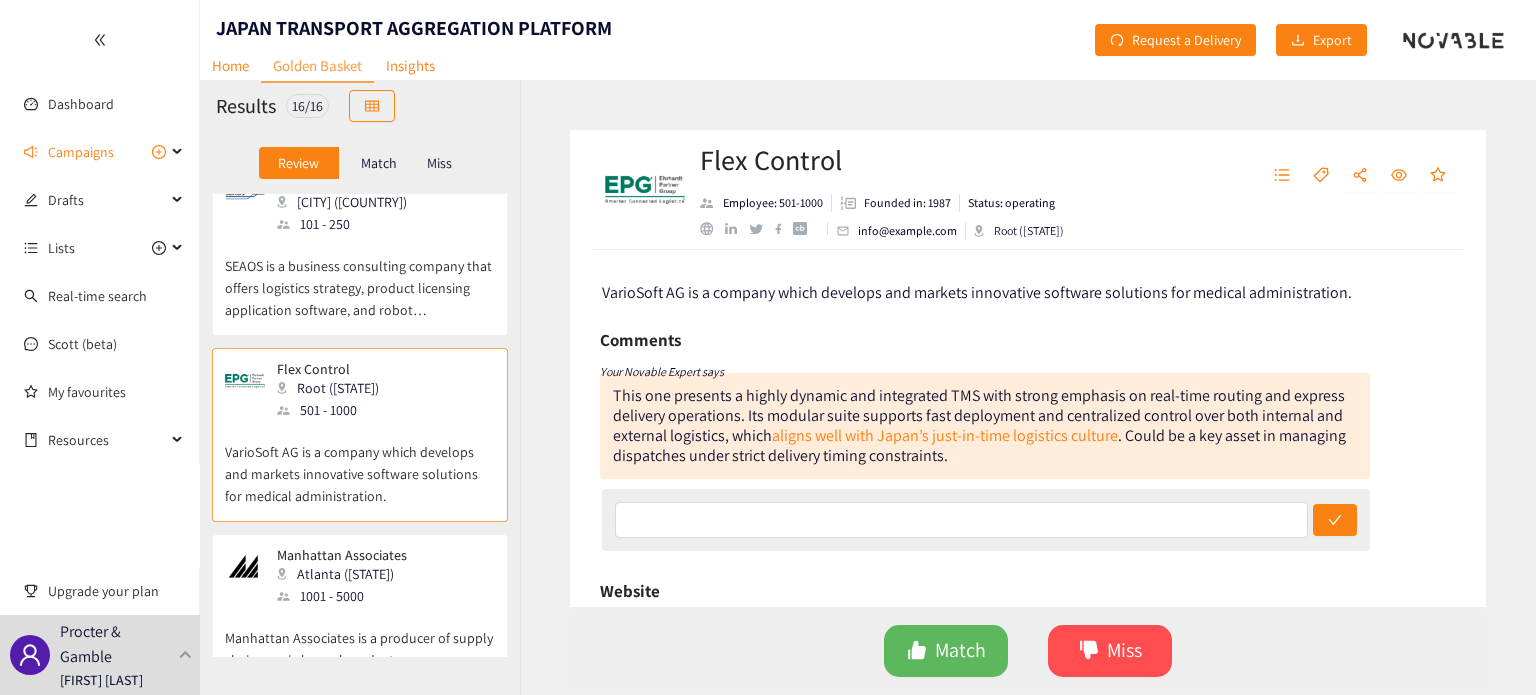 click on "NEC Solution Innovators   Tokyo ([STATE])     [NUMBER] - [NUMBER] NEC Solution Innovators specializes in information and communication technology systems building and maintenance. MVNO   Oita ([STATE]) MVNO (Mobile Virtual Network Operator) based business model that uses portable communication devices. Shipsy   Gurugram ([STATE])     [NUMBER] - [NUMBER] Shipsy's platform enables data driven decision making enhancing visibility and operational efficiency for Supply Chain industry Ascend   Tokyo ([STATE])     [NUMBER] - [NUMBER] Ascend is a logistics technology company that provides transportation management system Logix and consulting services. LOGISTEED America   Torrance ([STATE])     [NUMBER] - [NUMBER] LOGISTEED America, Inc. offers transportation and logistics services, including freight transport and supply chain management. Tsuzuki Denki Co., Ltd.   Tokyo ([STATE]) Design, development, construction, and maintenance of network systems and information systems PASCO   Tokyo ([STATE])     [NUMBER] - [NUMBER] LYNA LOGICS   Chiba ([STATE])     [NUMBER] - [NUMBER] Blue Yonder   Scottsdale ([STATE])" at bounding box center [360, 425] 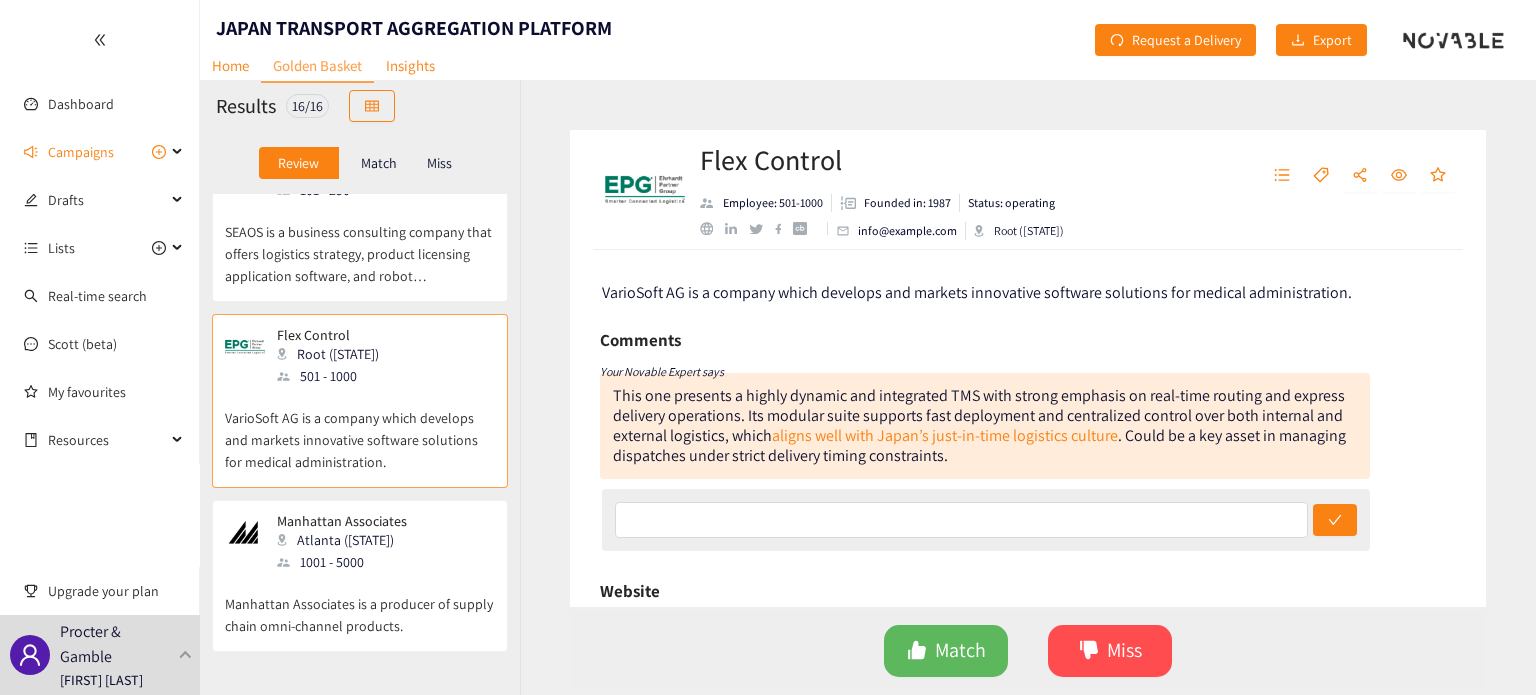 click on "Manhattan Associates   Atlanta ([STATE])     [NUMBER] - [NUMBER]" at bounding box center [360, 543] 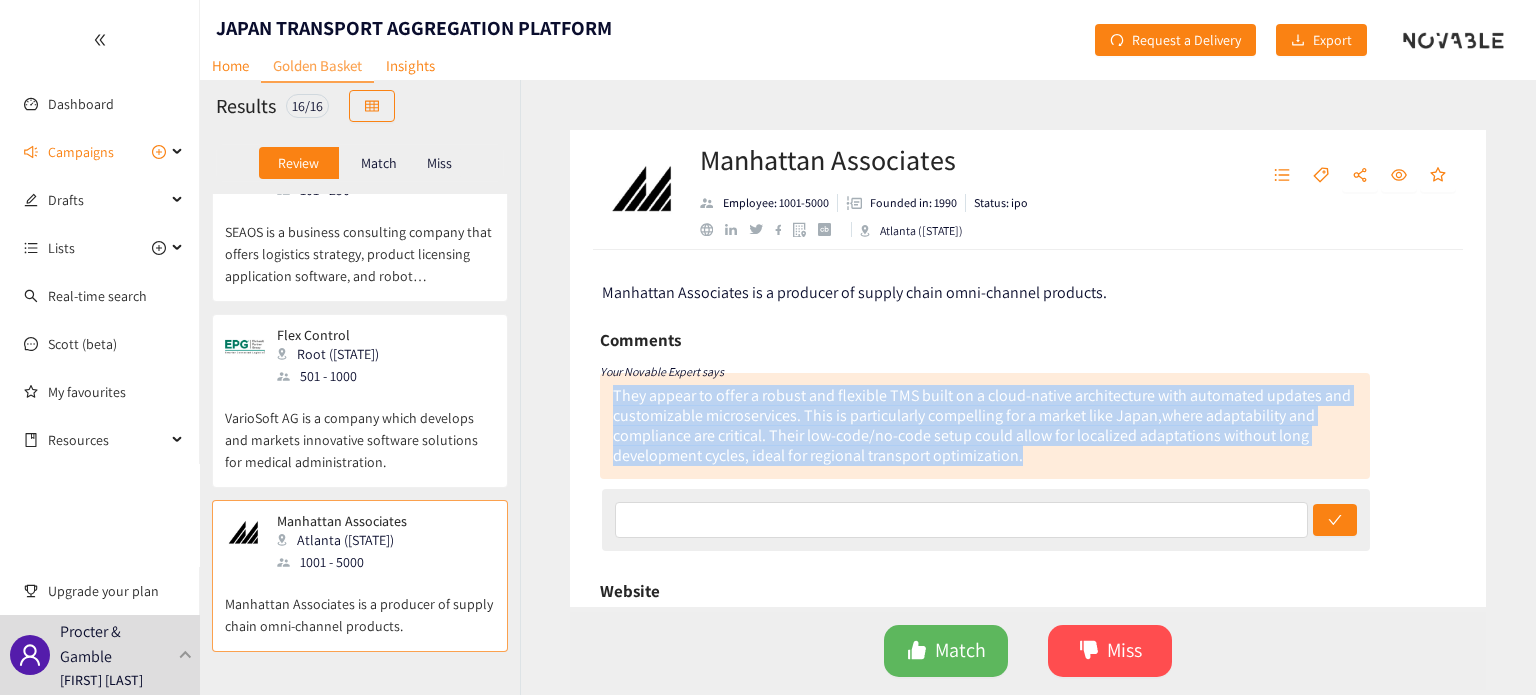 drag, startPoint x: 1033, startPoint y: 452, endPoint x: 604, endPoint y: 396, distance: 432.6396 